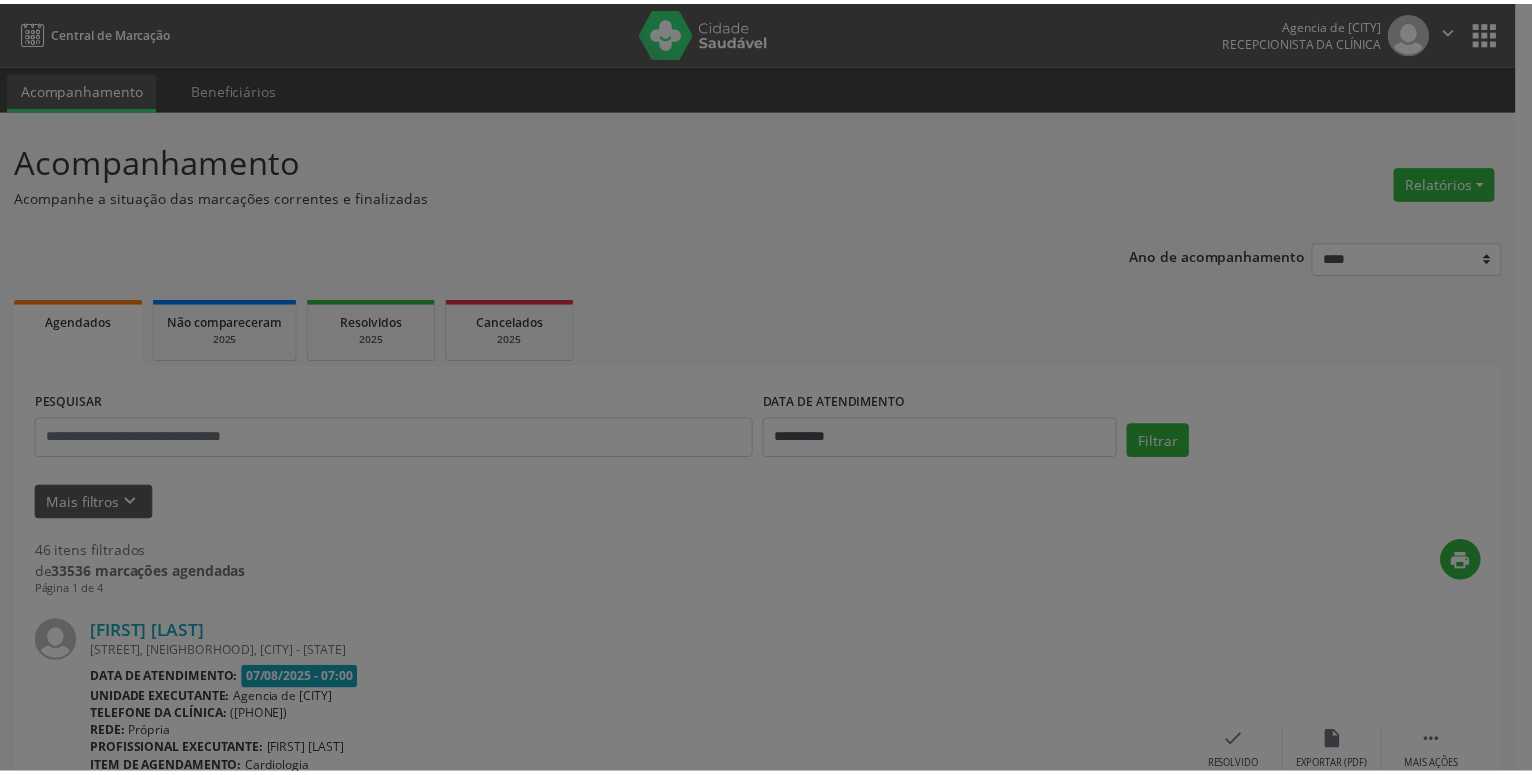 scroll, scrollTop: 0, scrollLeft: 0, axis: both 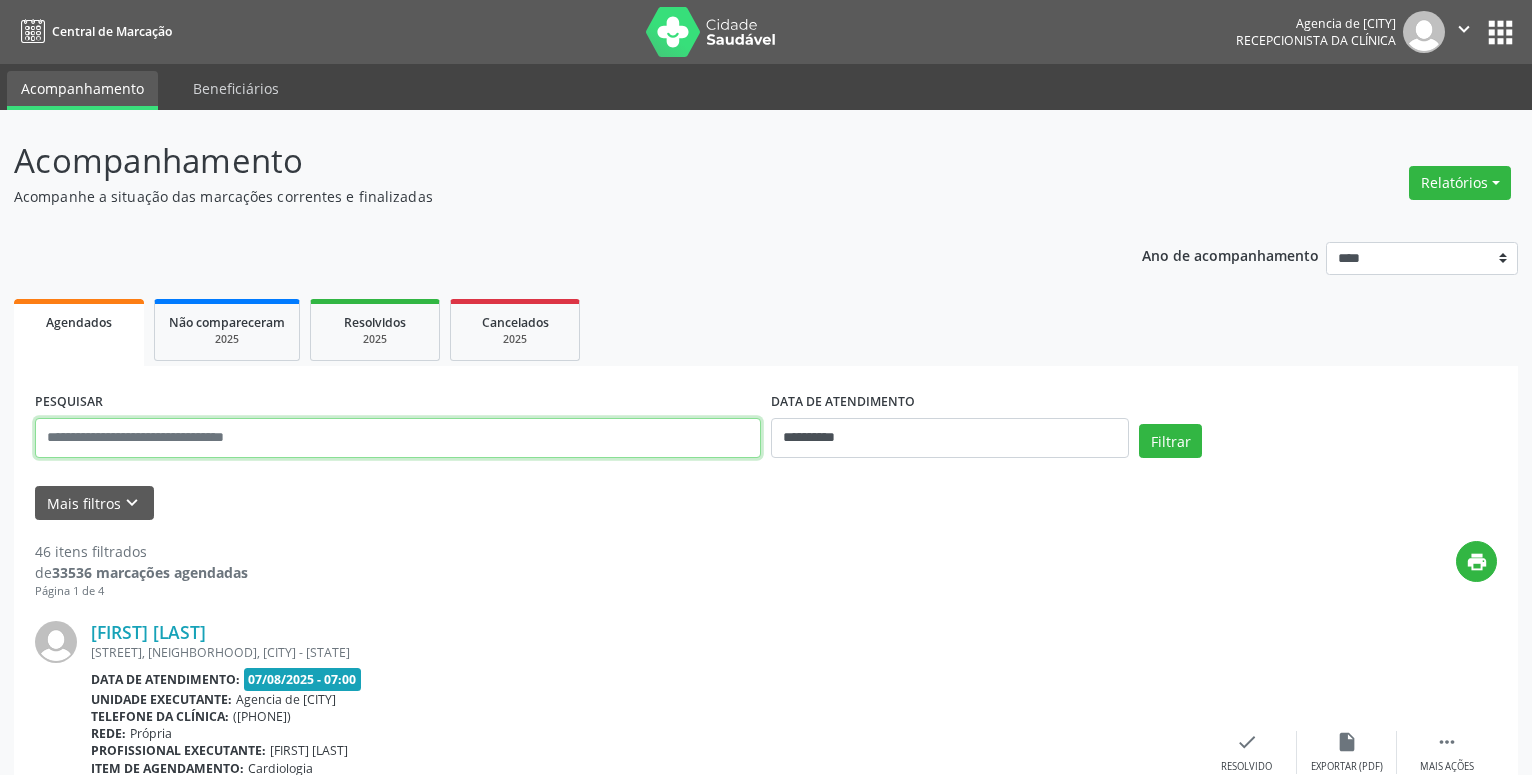 click at bounding box center [398, 438] 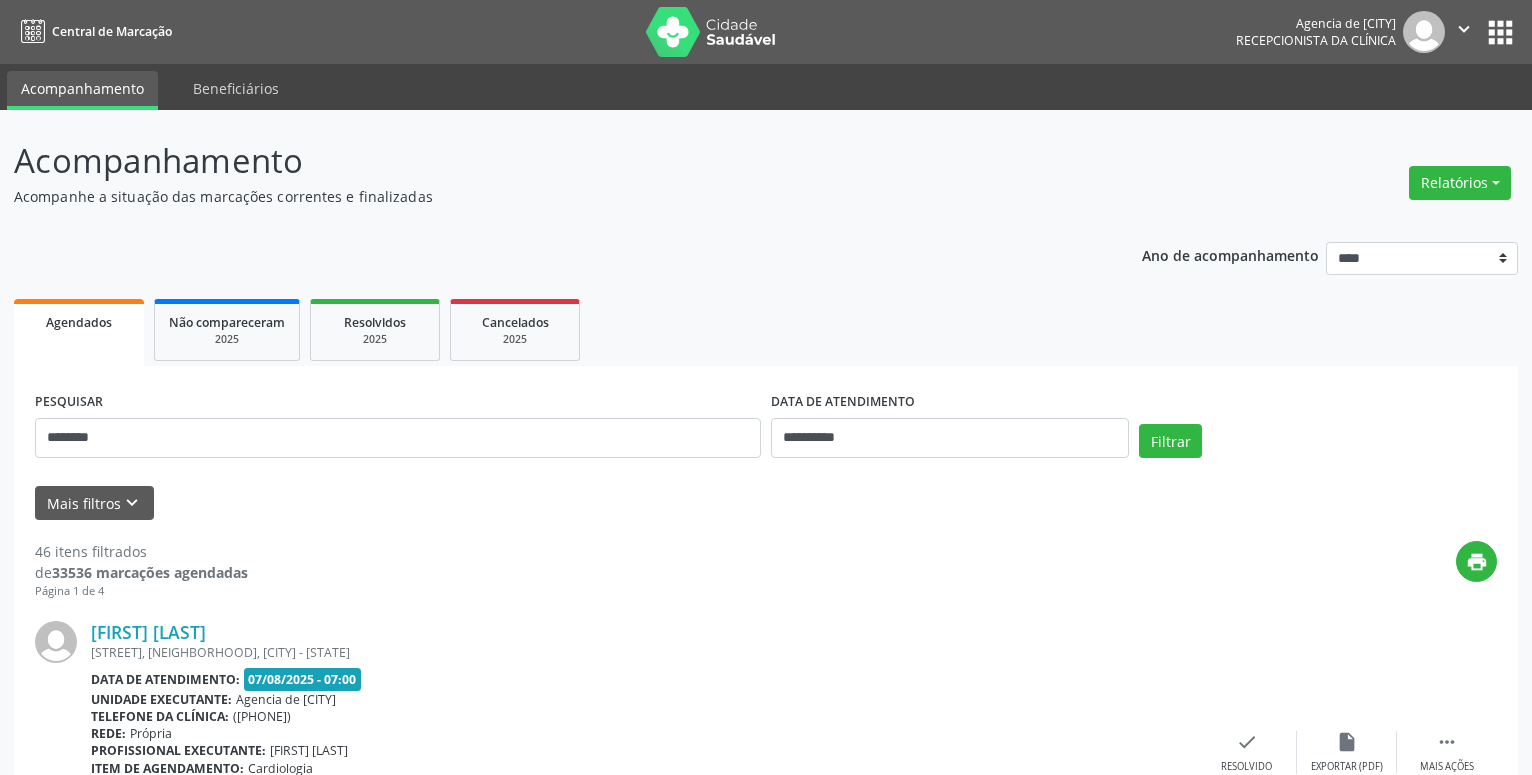 click on "**********" at bounding box center (766, 453) 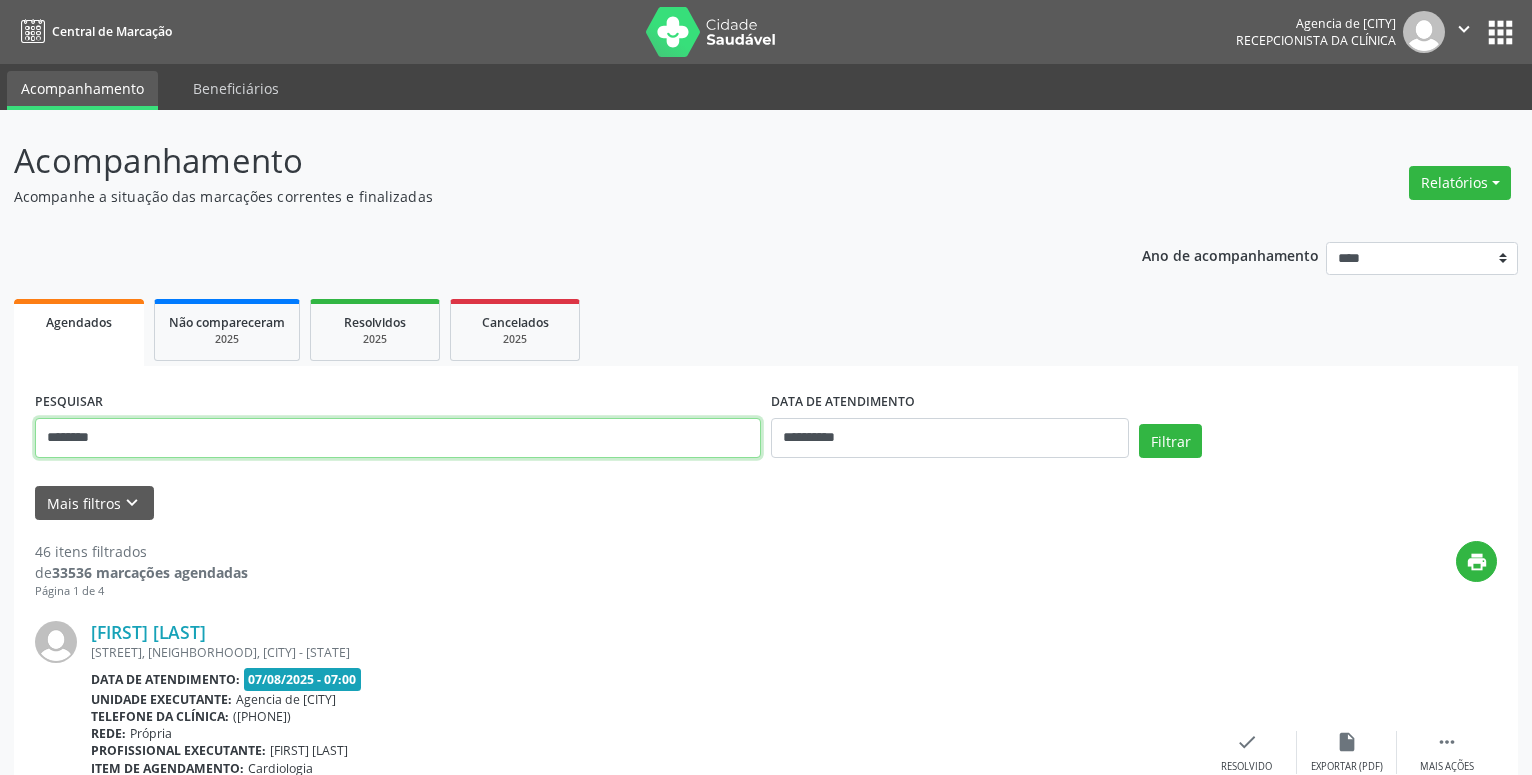 click on "*******" at bounding box center [398, 438] 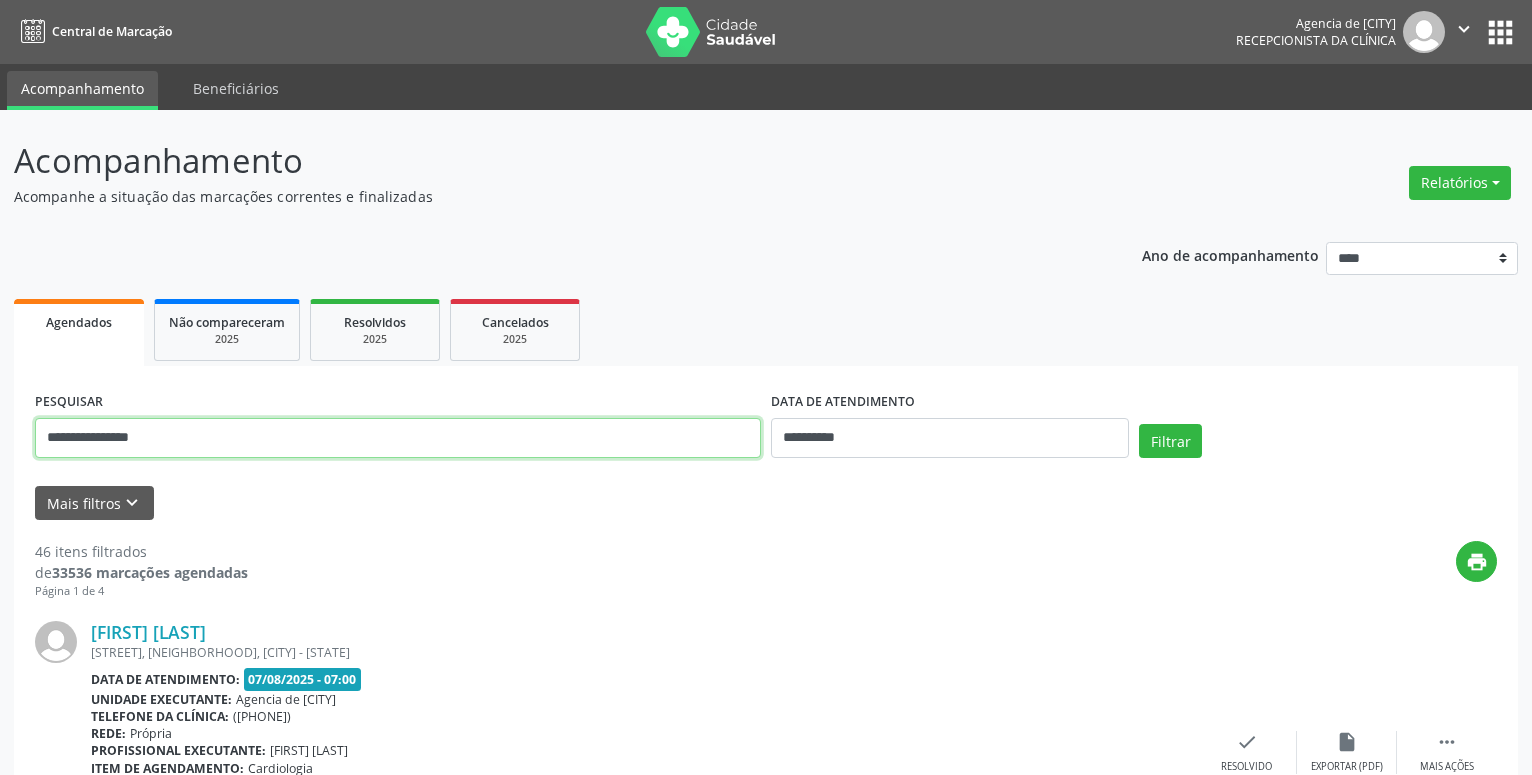 type on "**********" 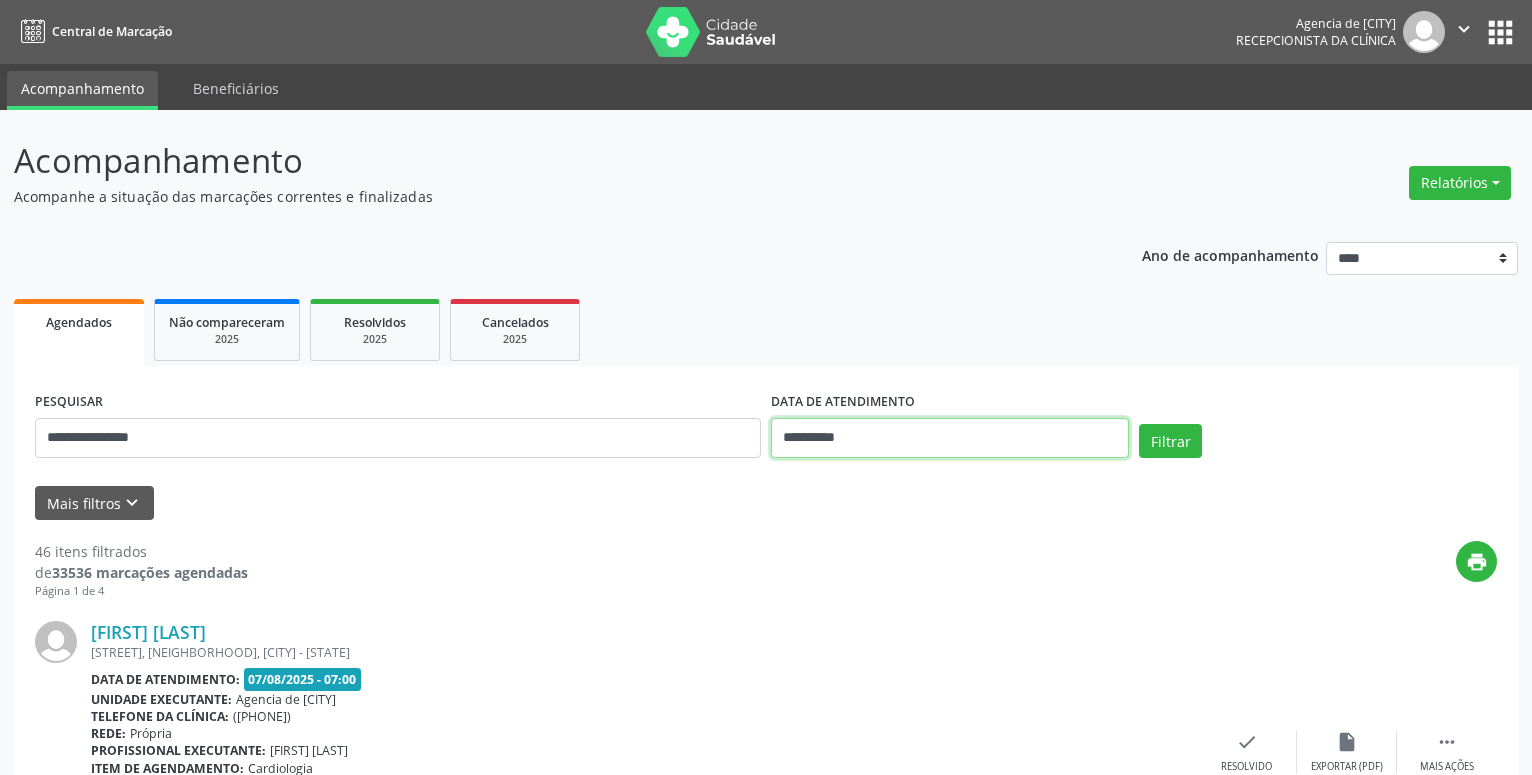 click on "**********" at bounding box center [950, 438] 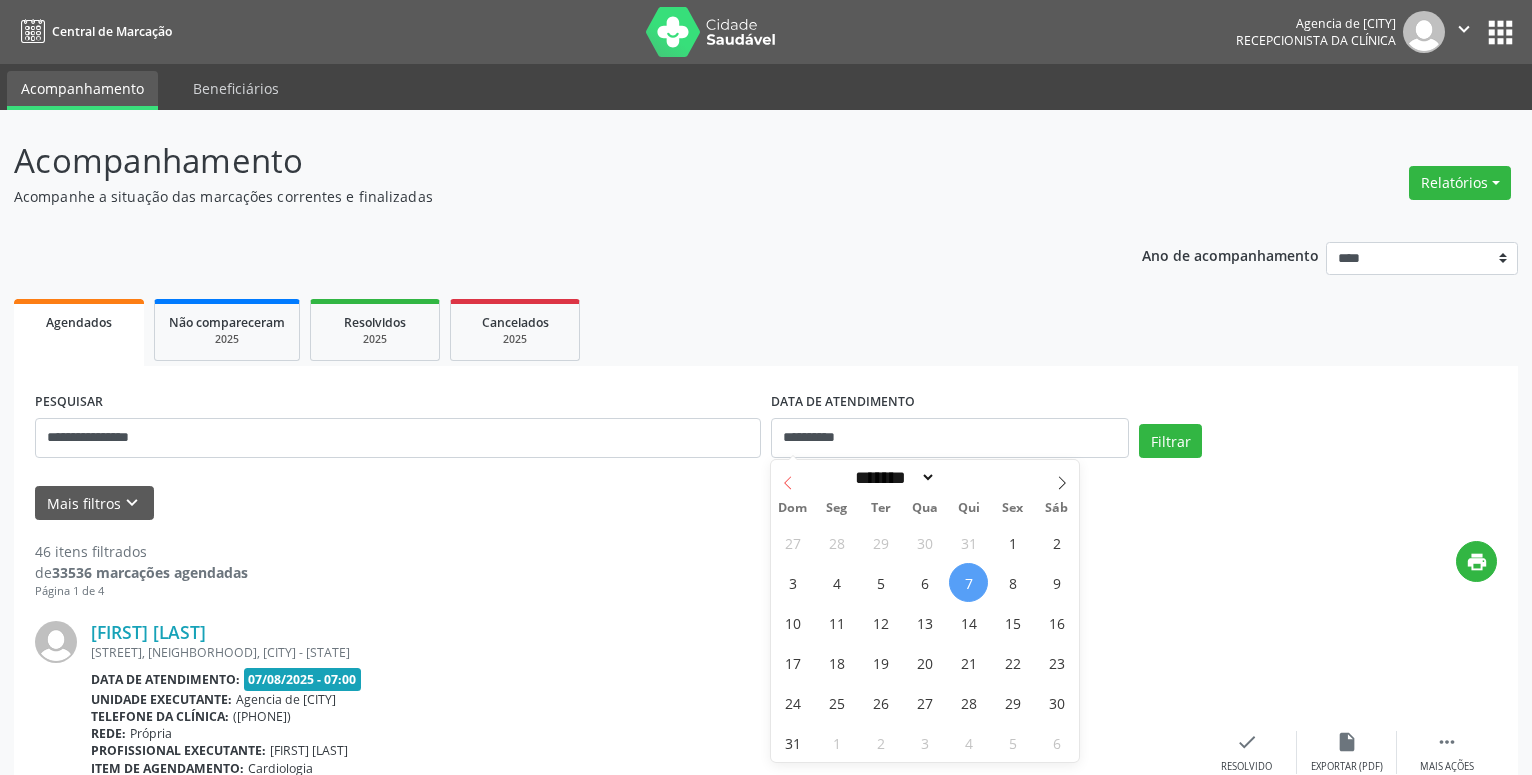 click 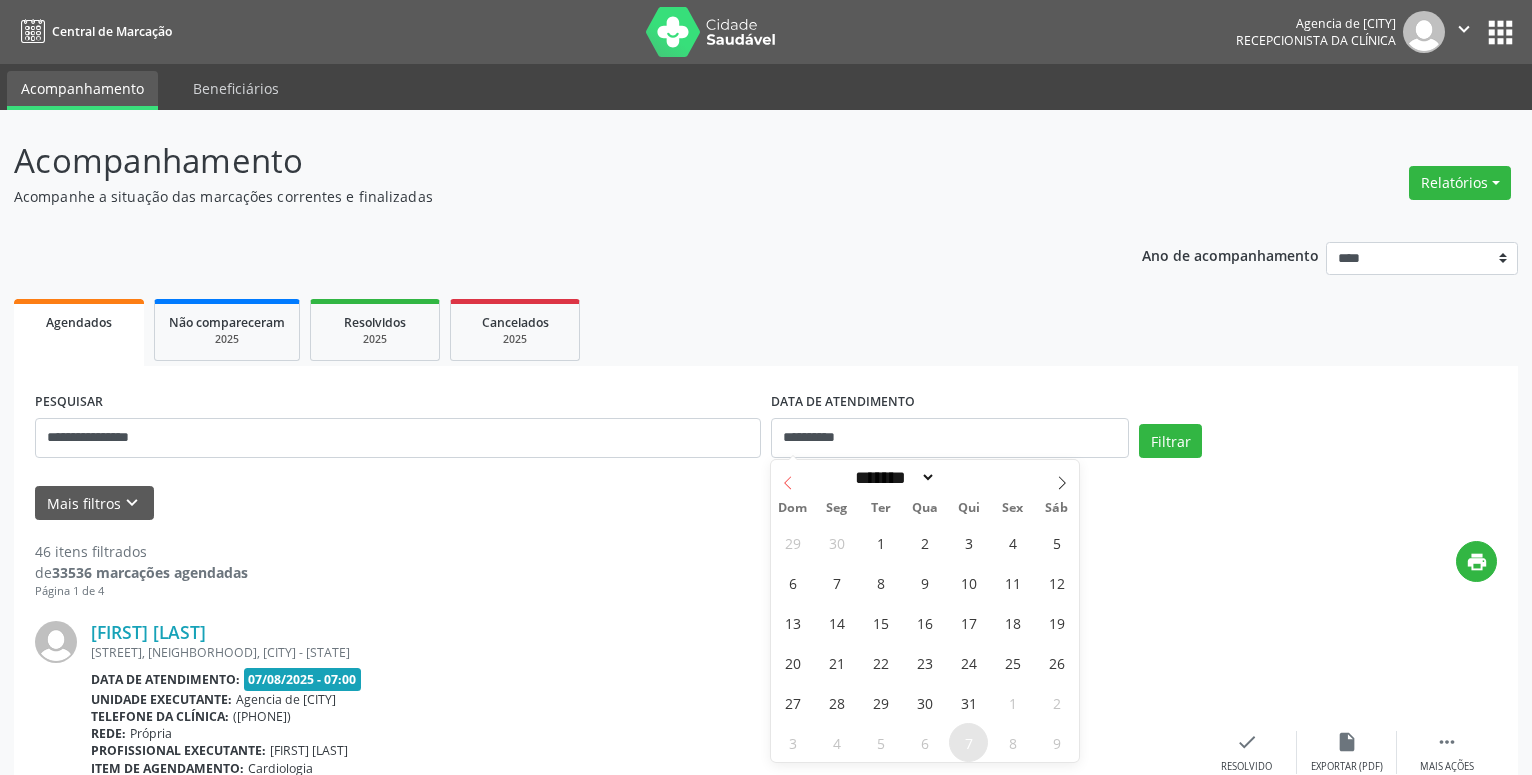 click 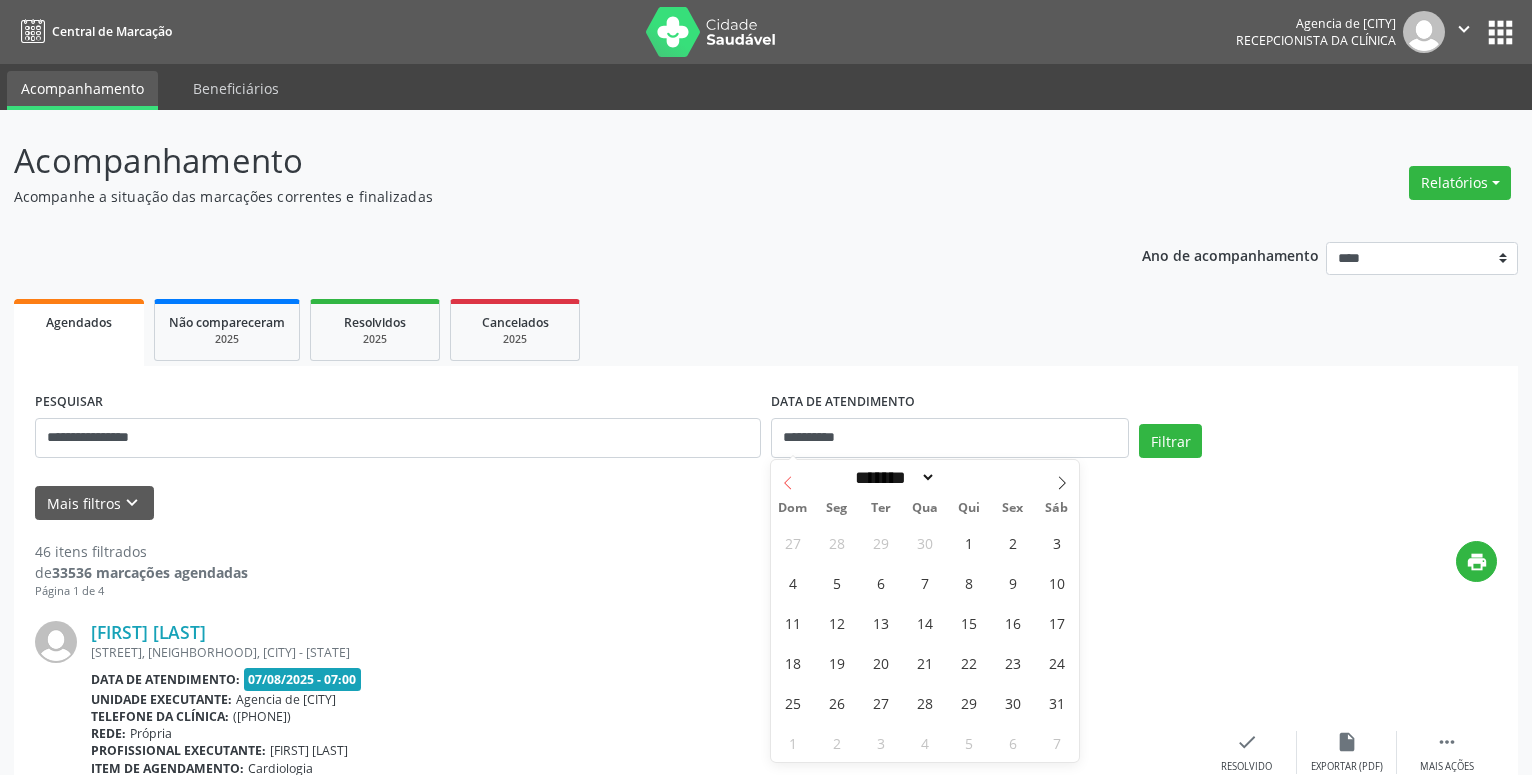 click 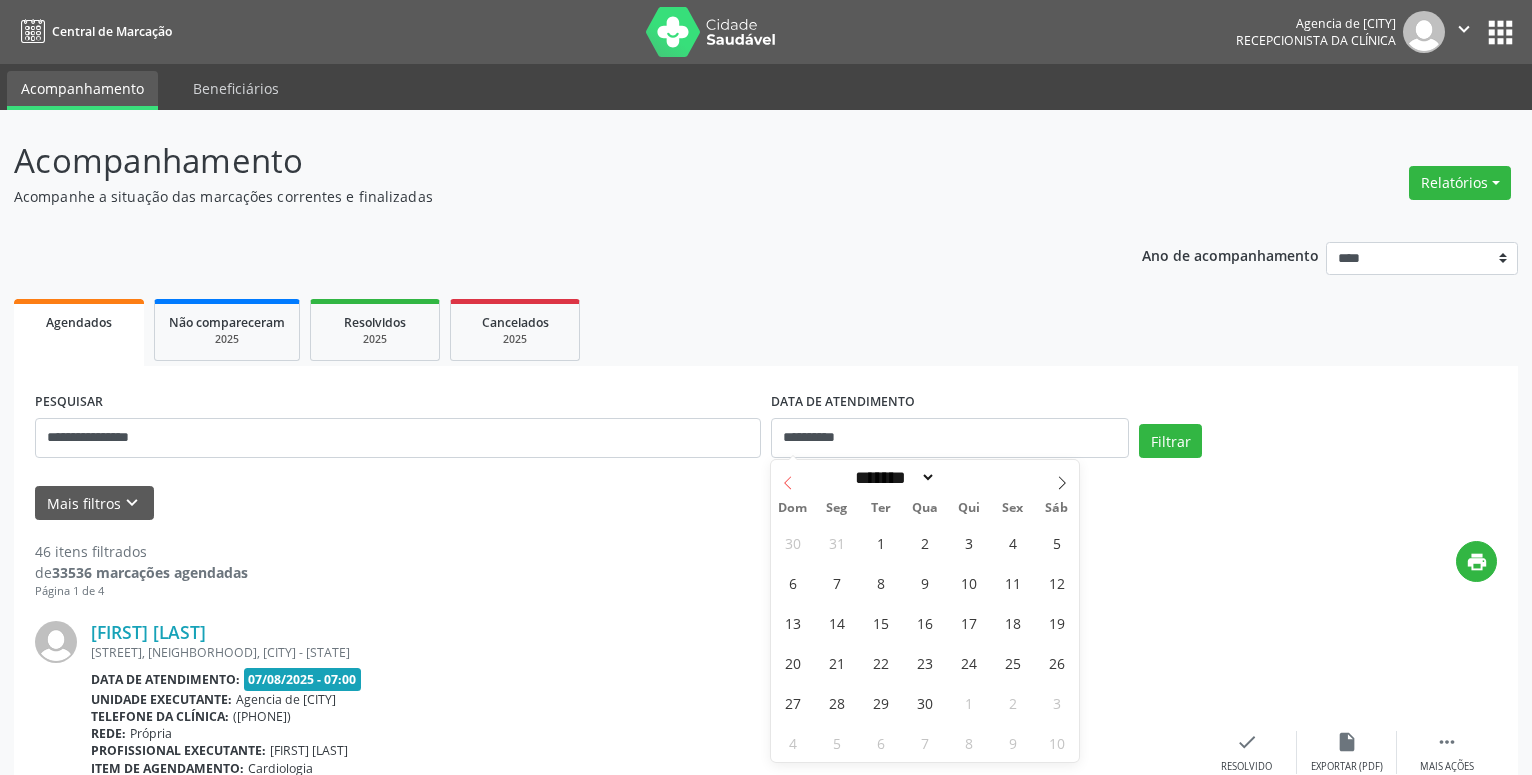 click 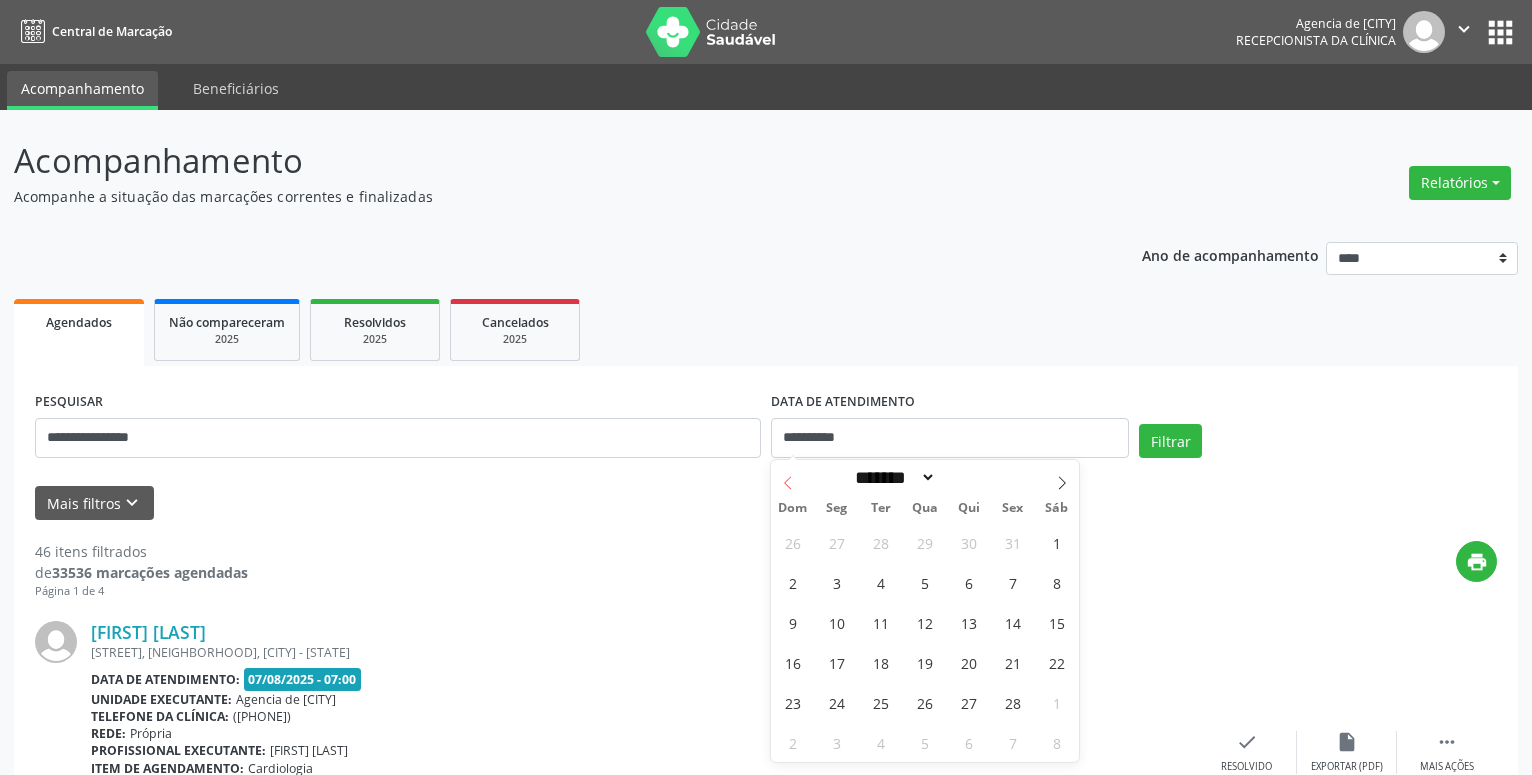 click 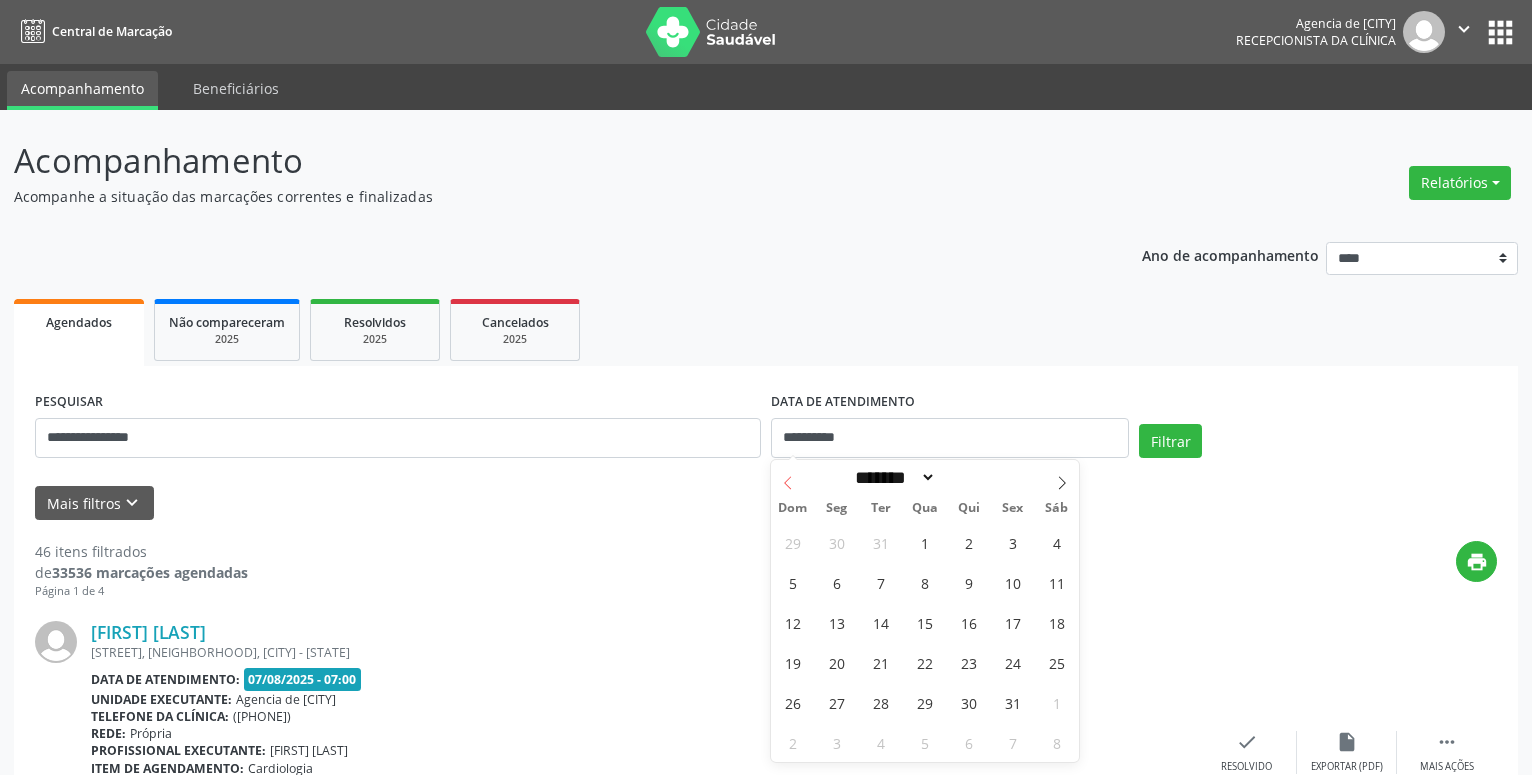click 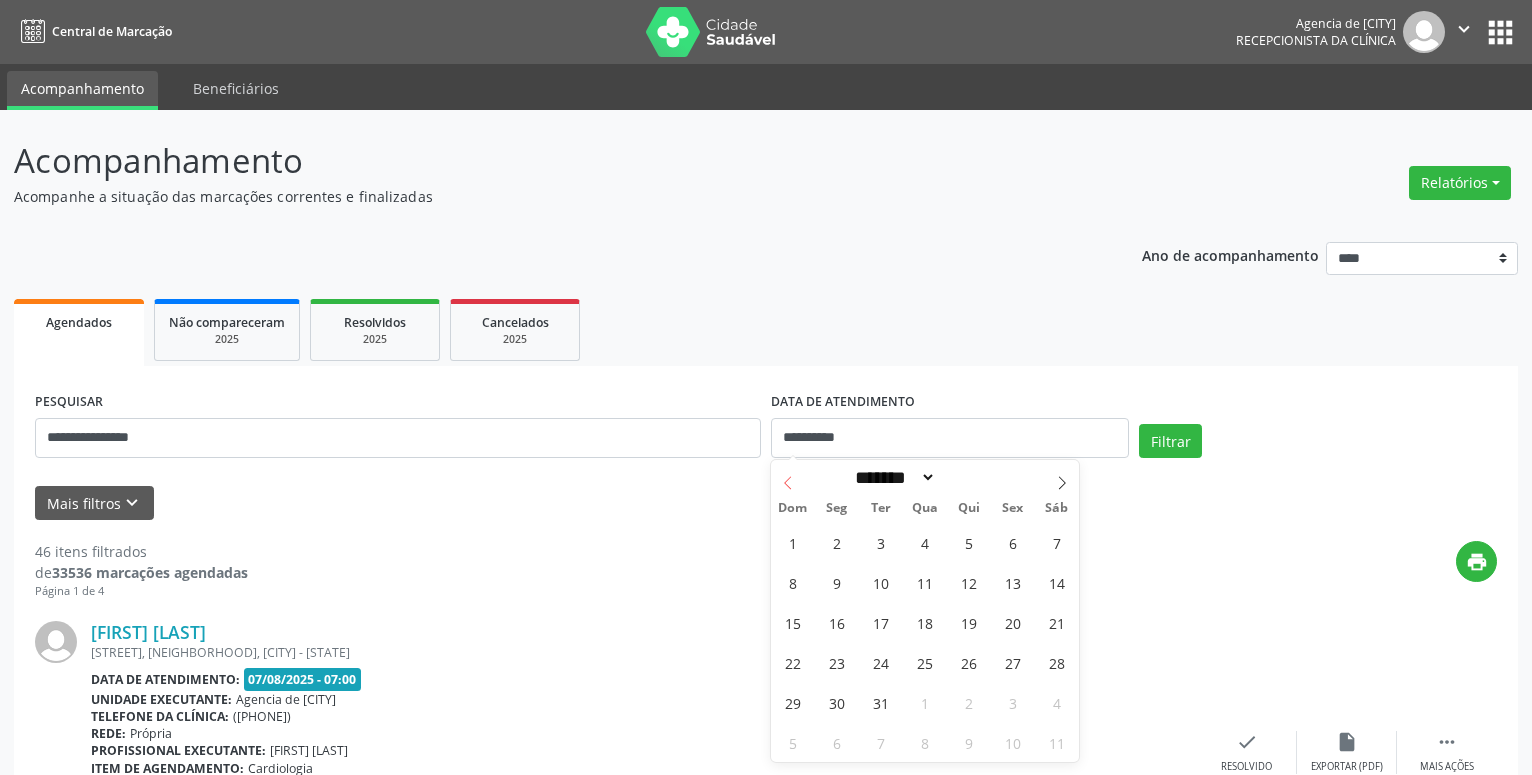 select on "**" 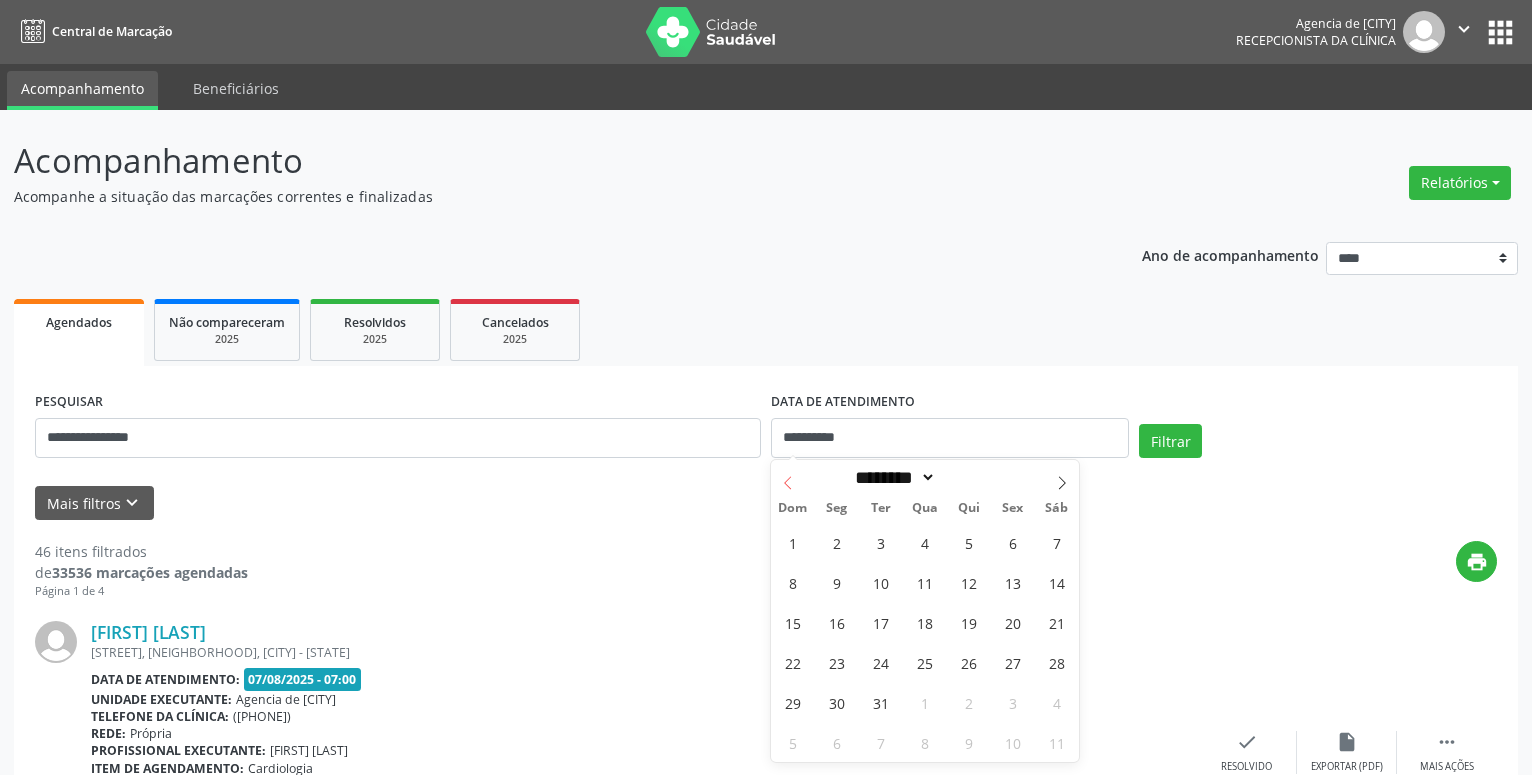 click 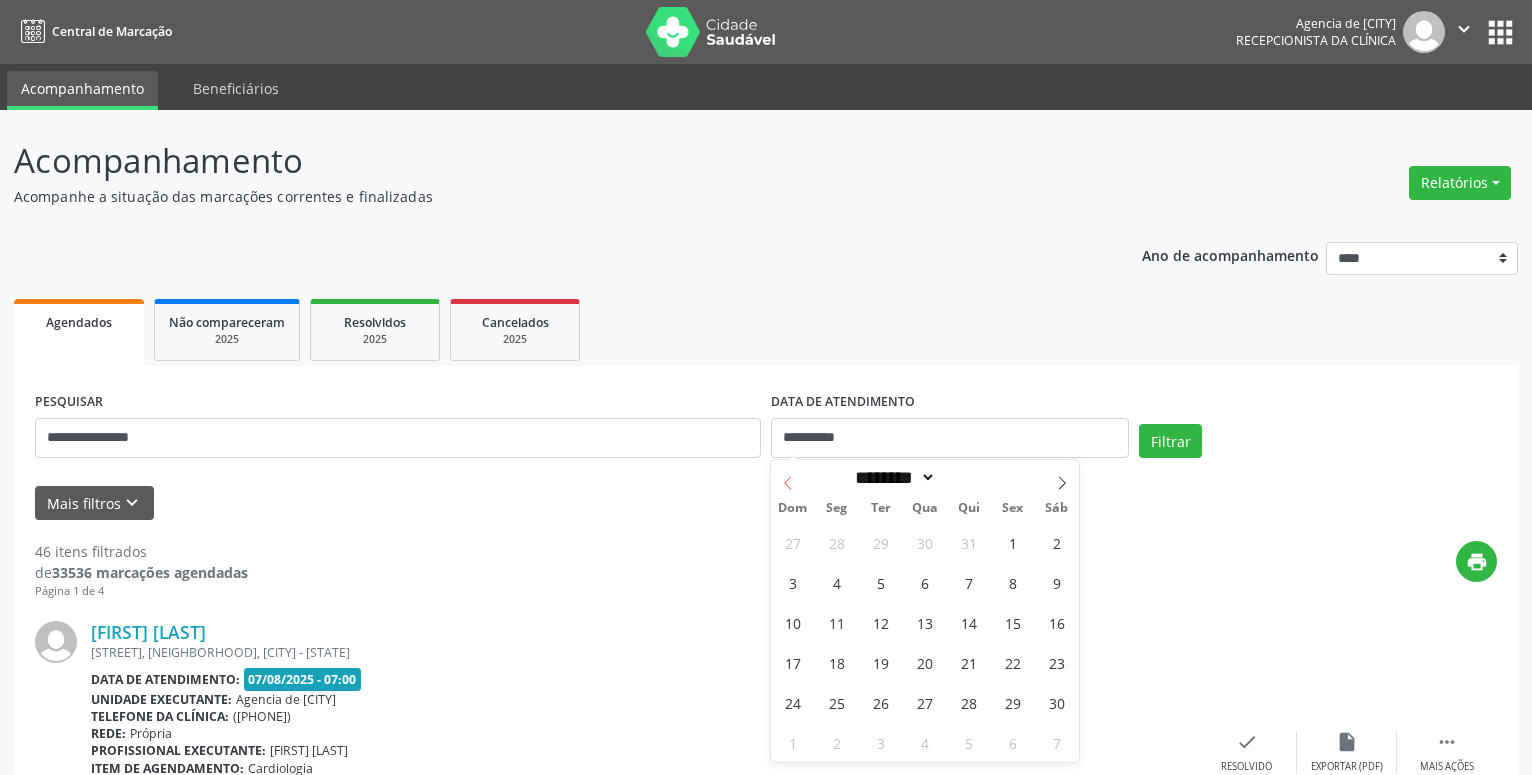 click 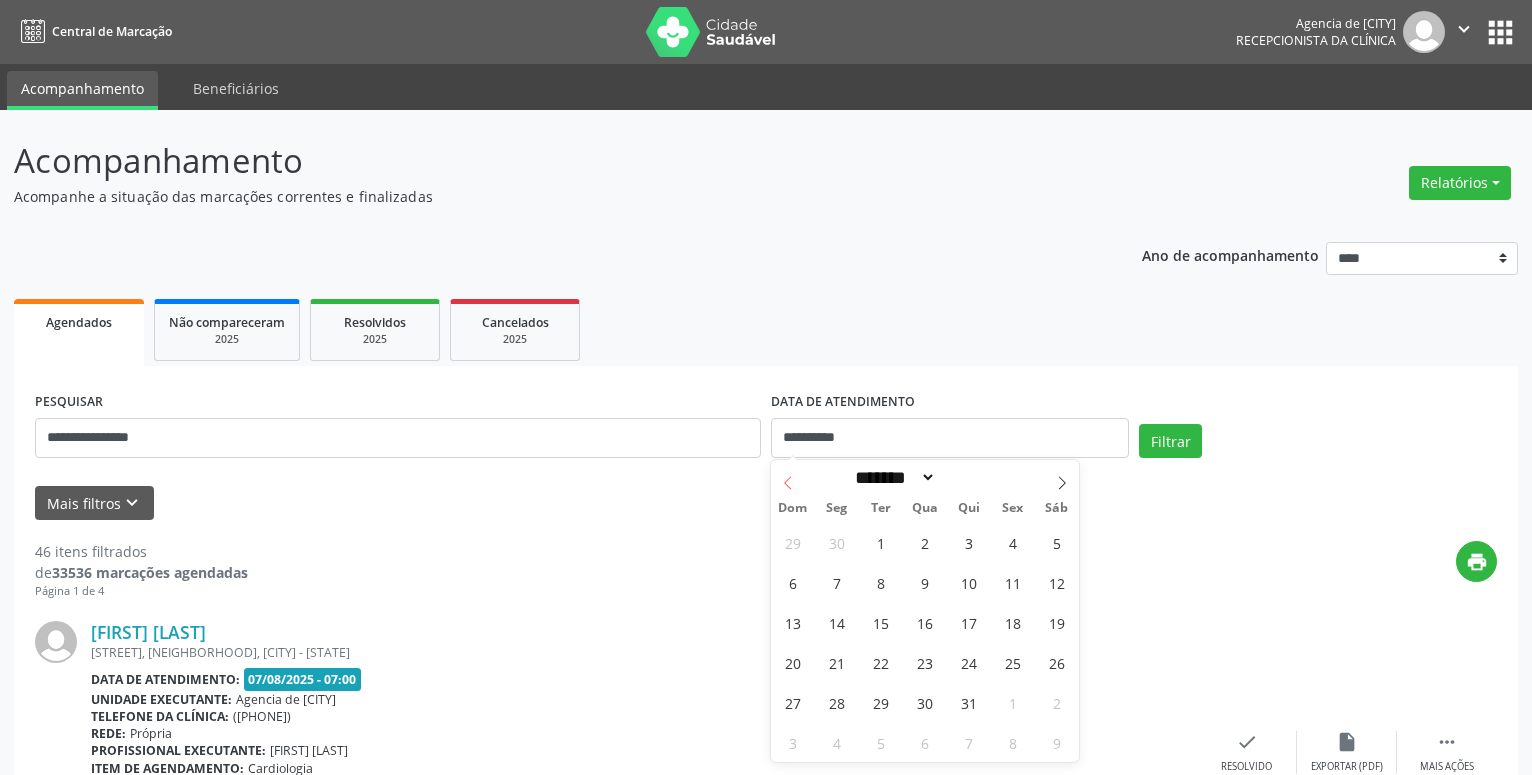 click 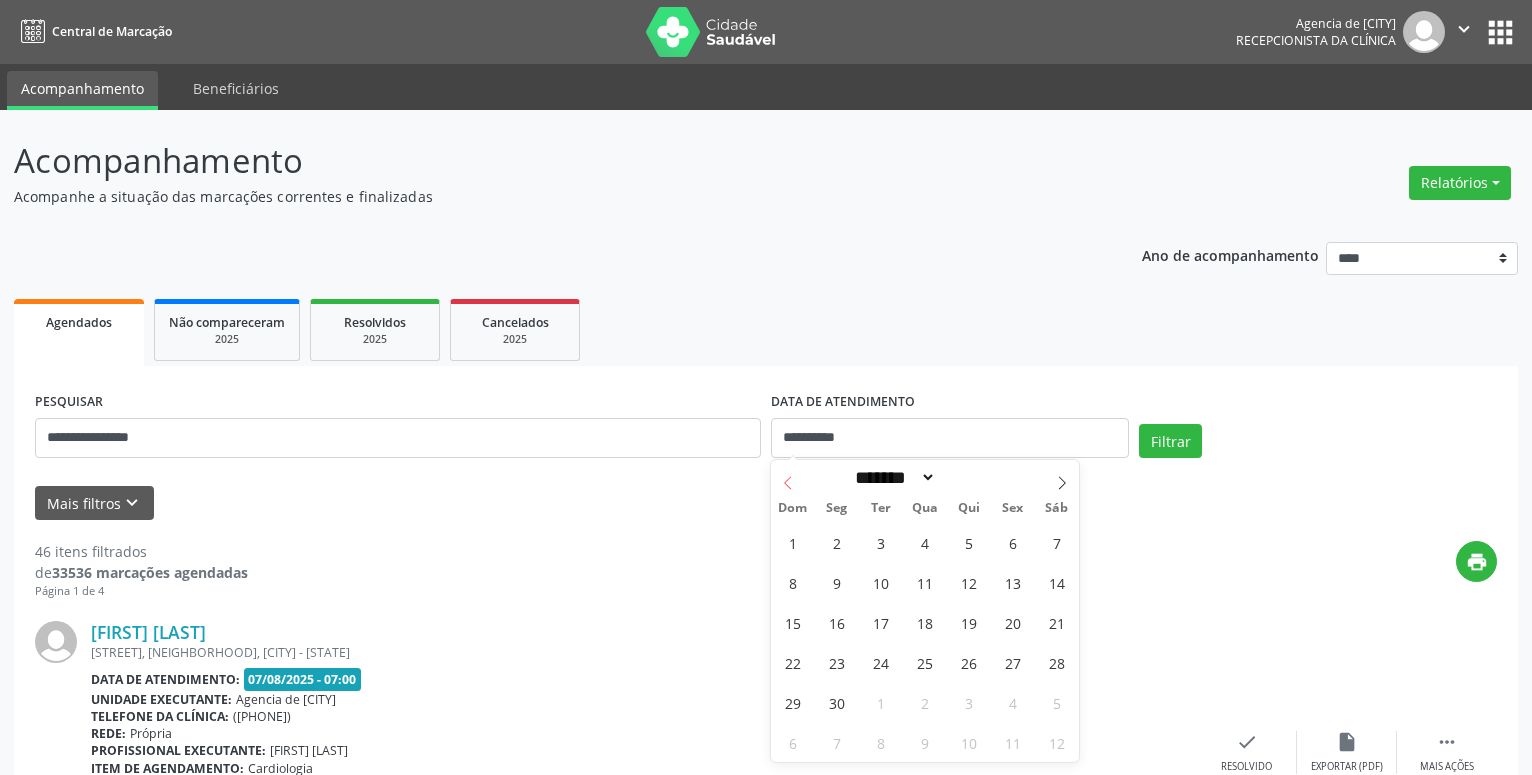 click 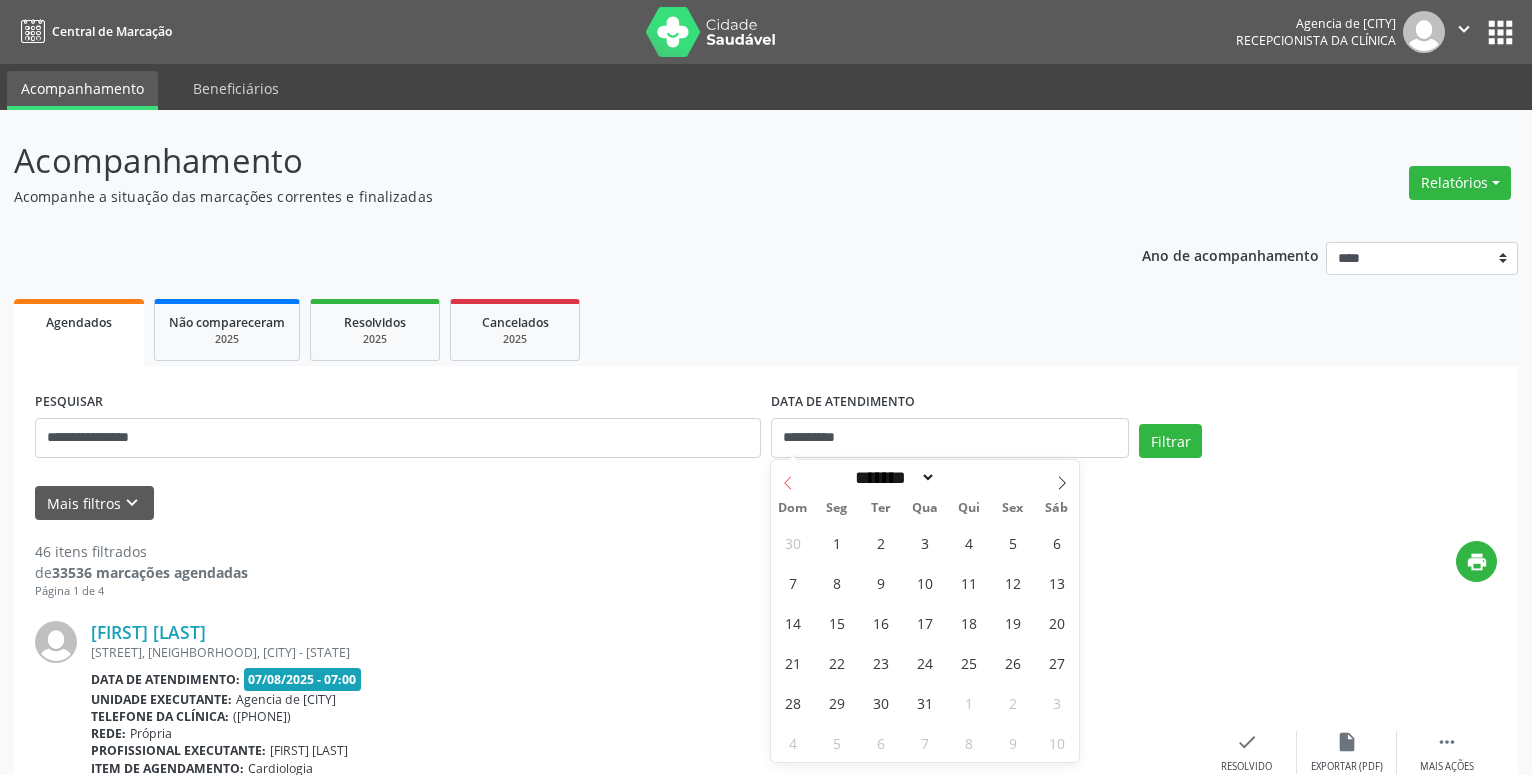 click 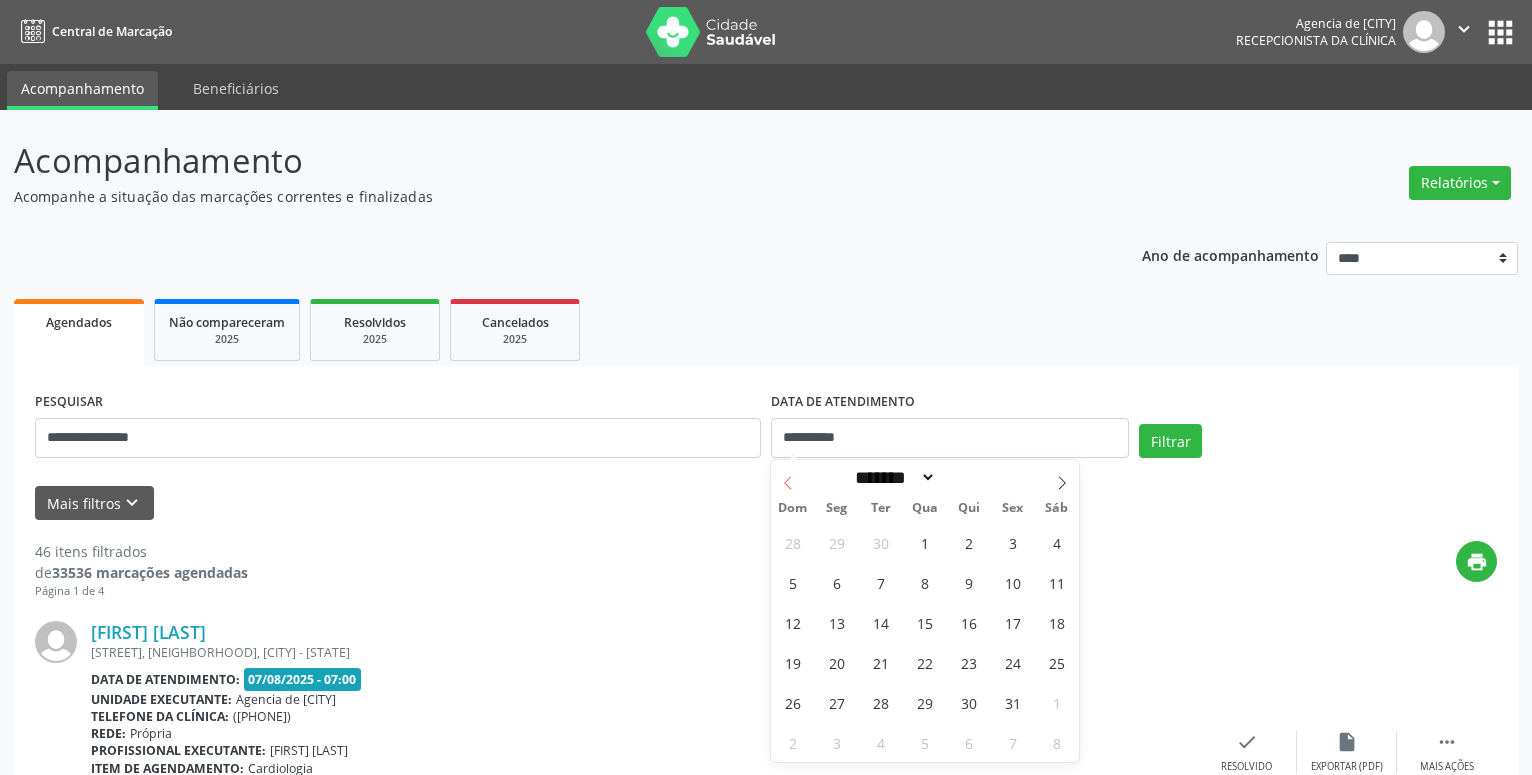 click 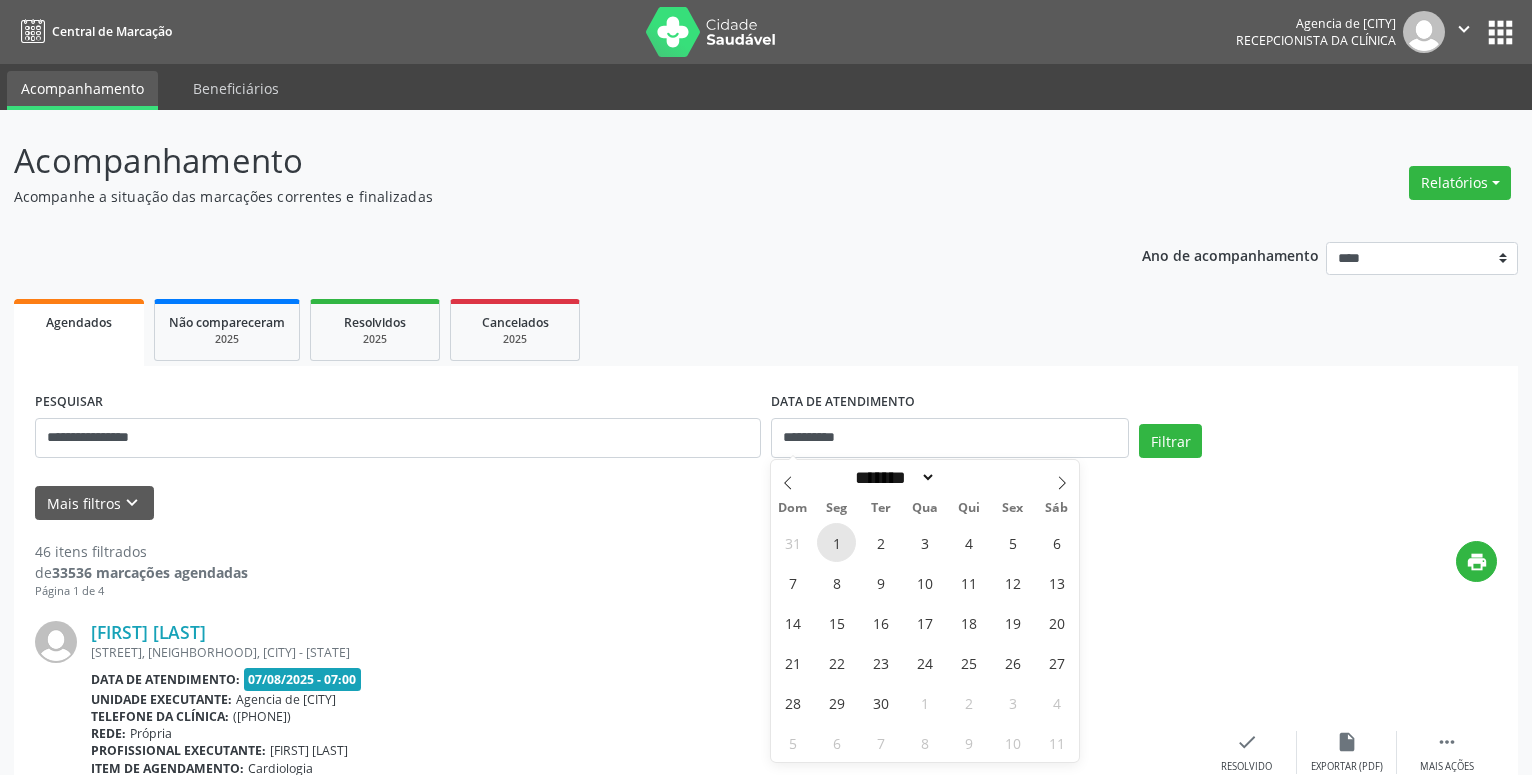 click on "1" at bounding box center [836, 542] 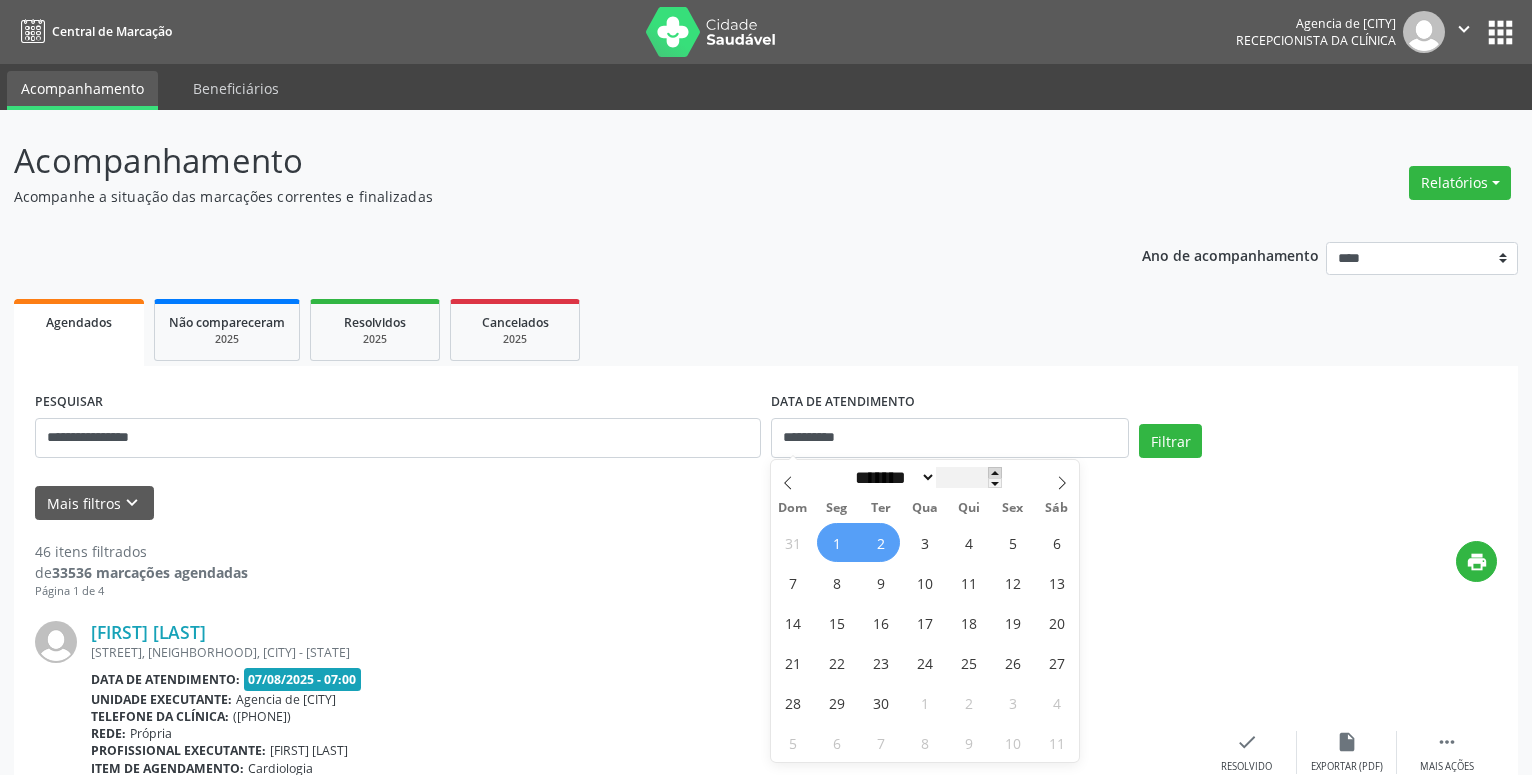 click at bounding box center (995, 472) 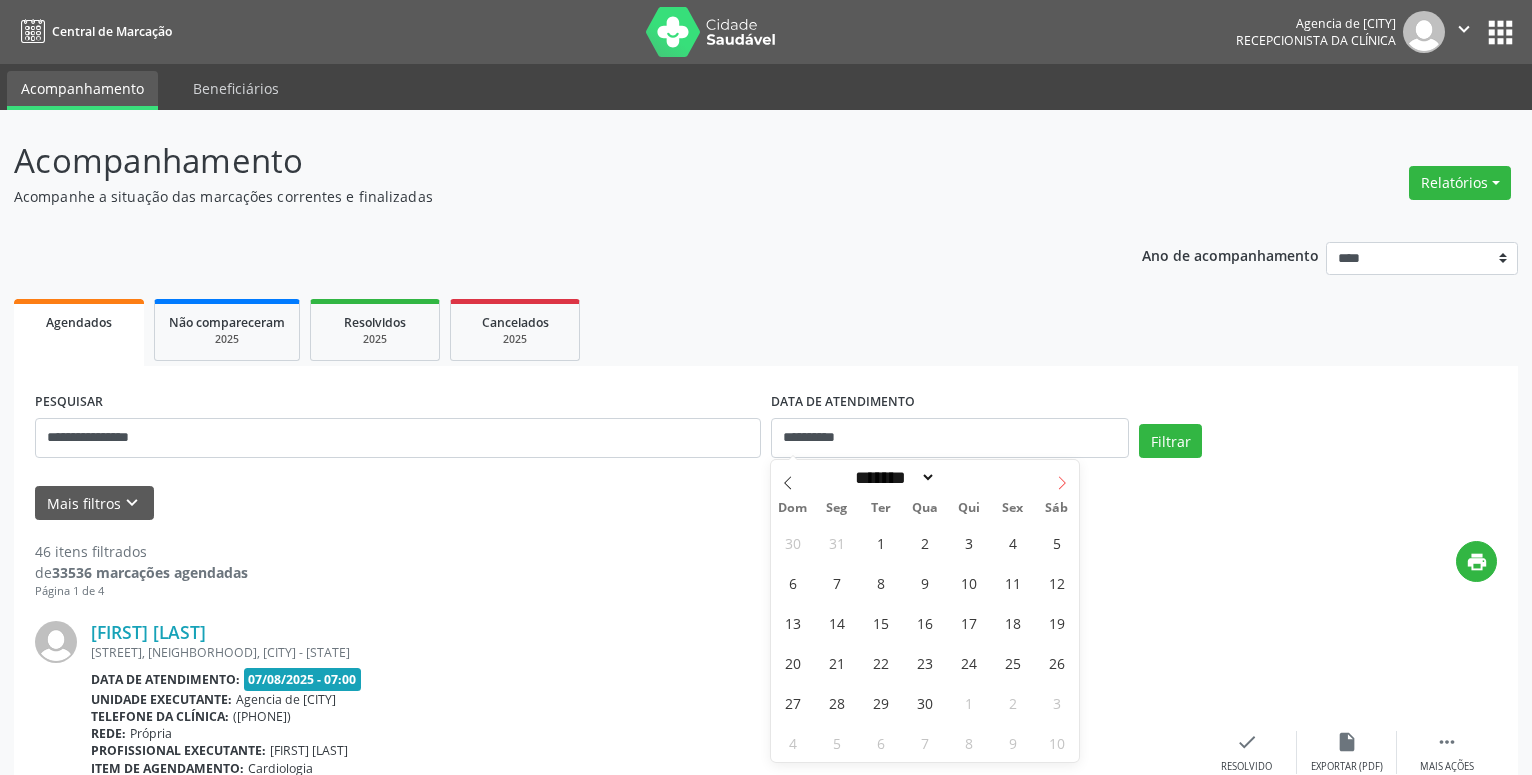 click at bounding box center [1062, 477] 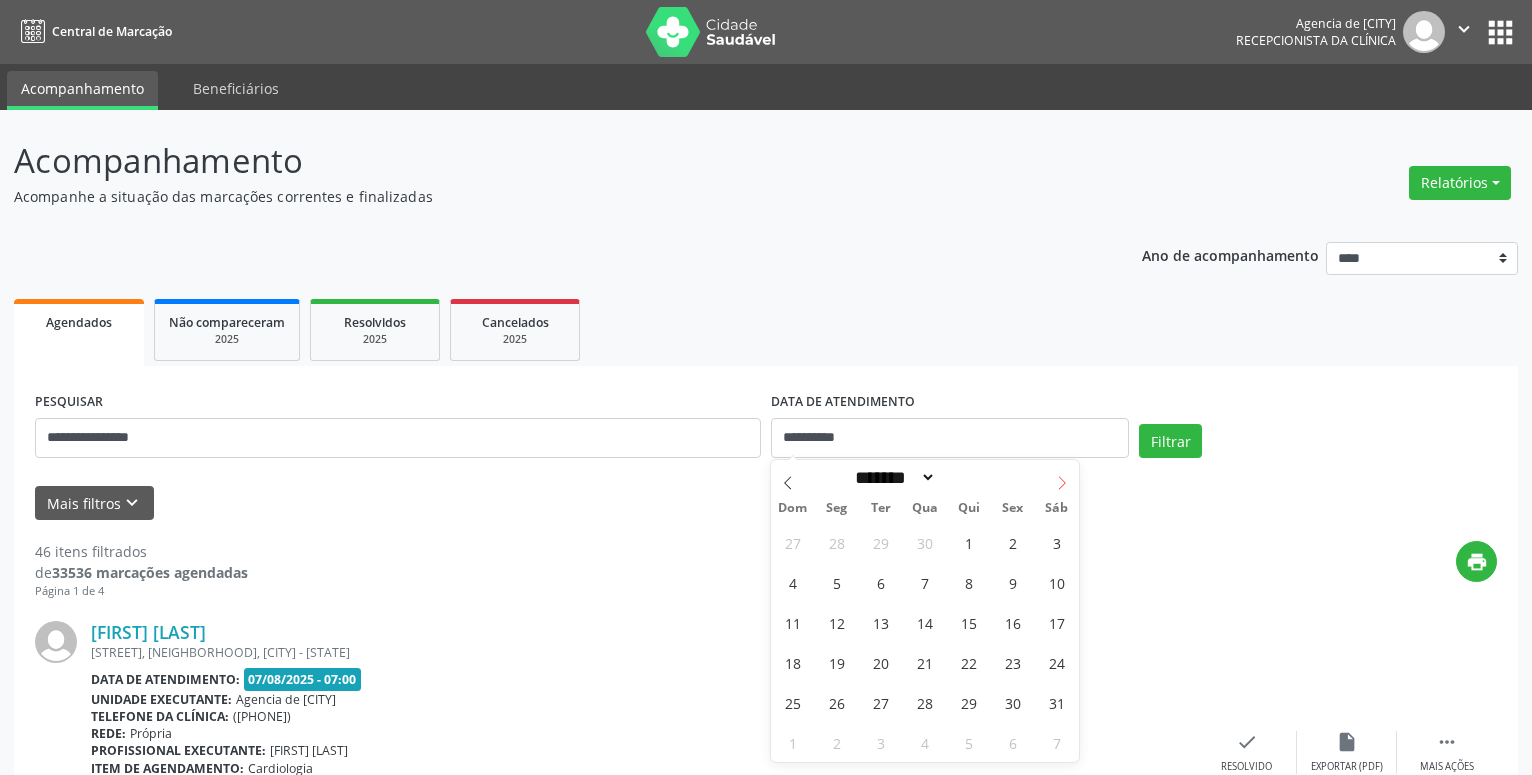 click 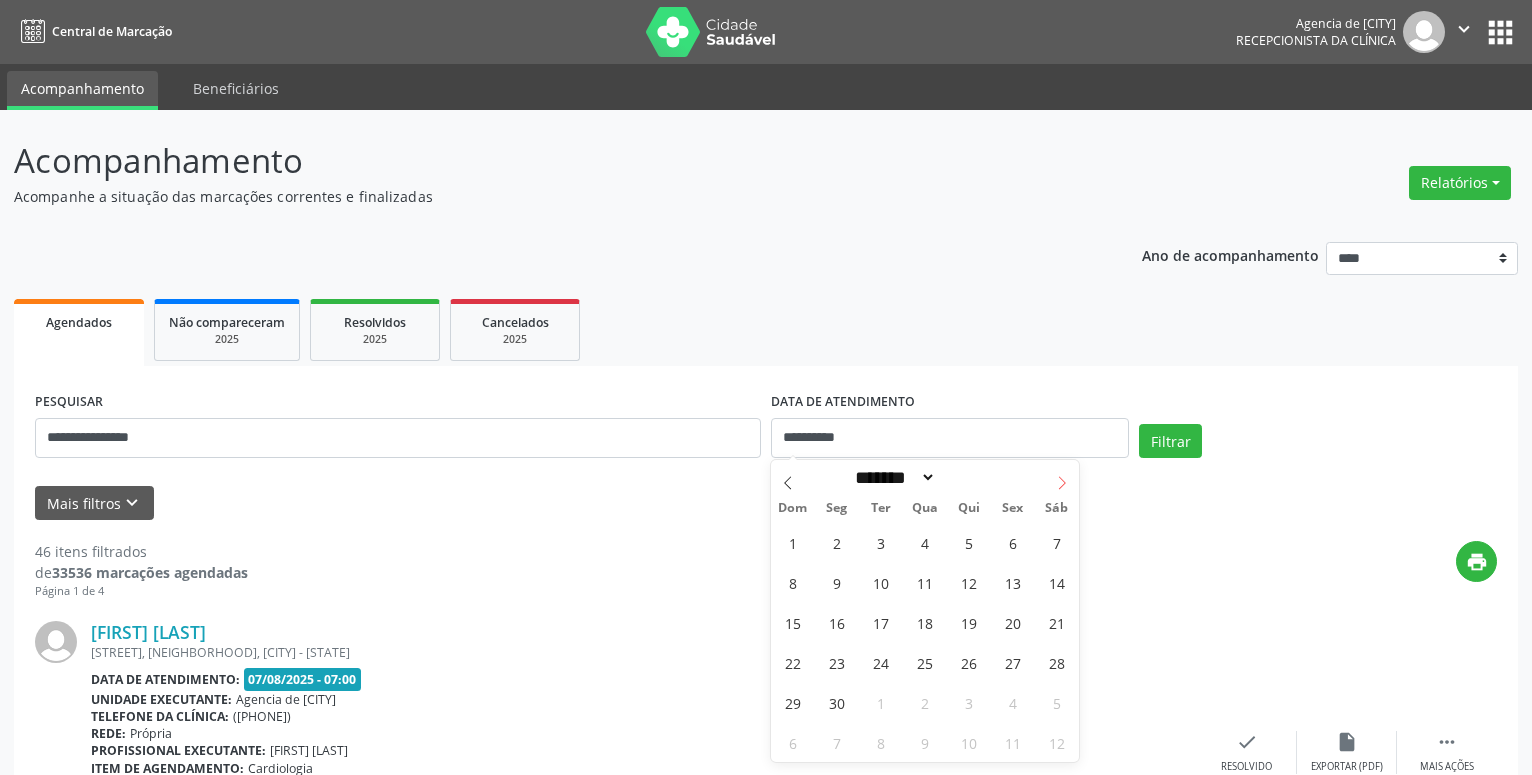 click at bounding box center [1062, 477] 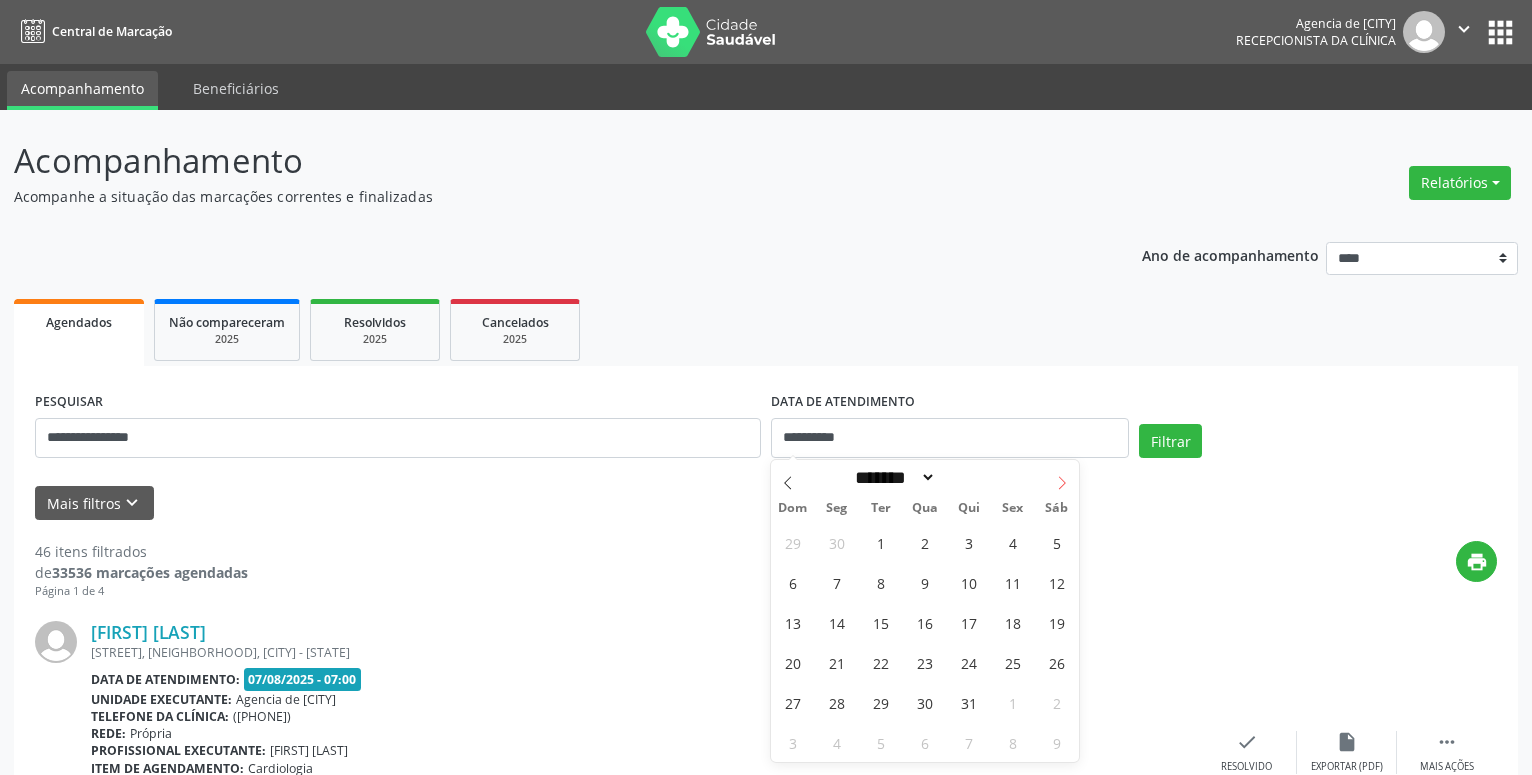 click at bounding box center (1062, 477) 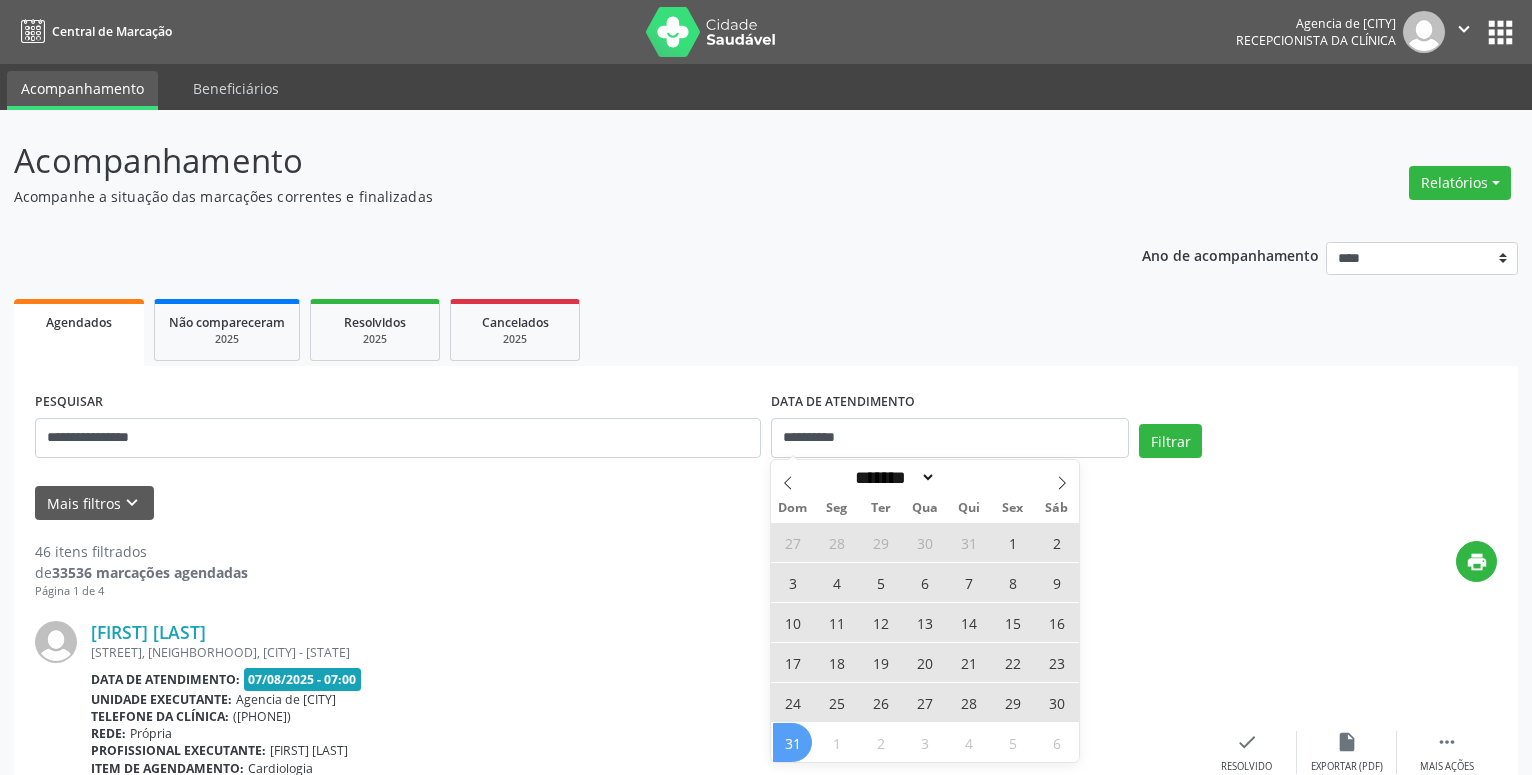 click on "31" at bounding box center [792, 742] 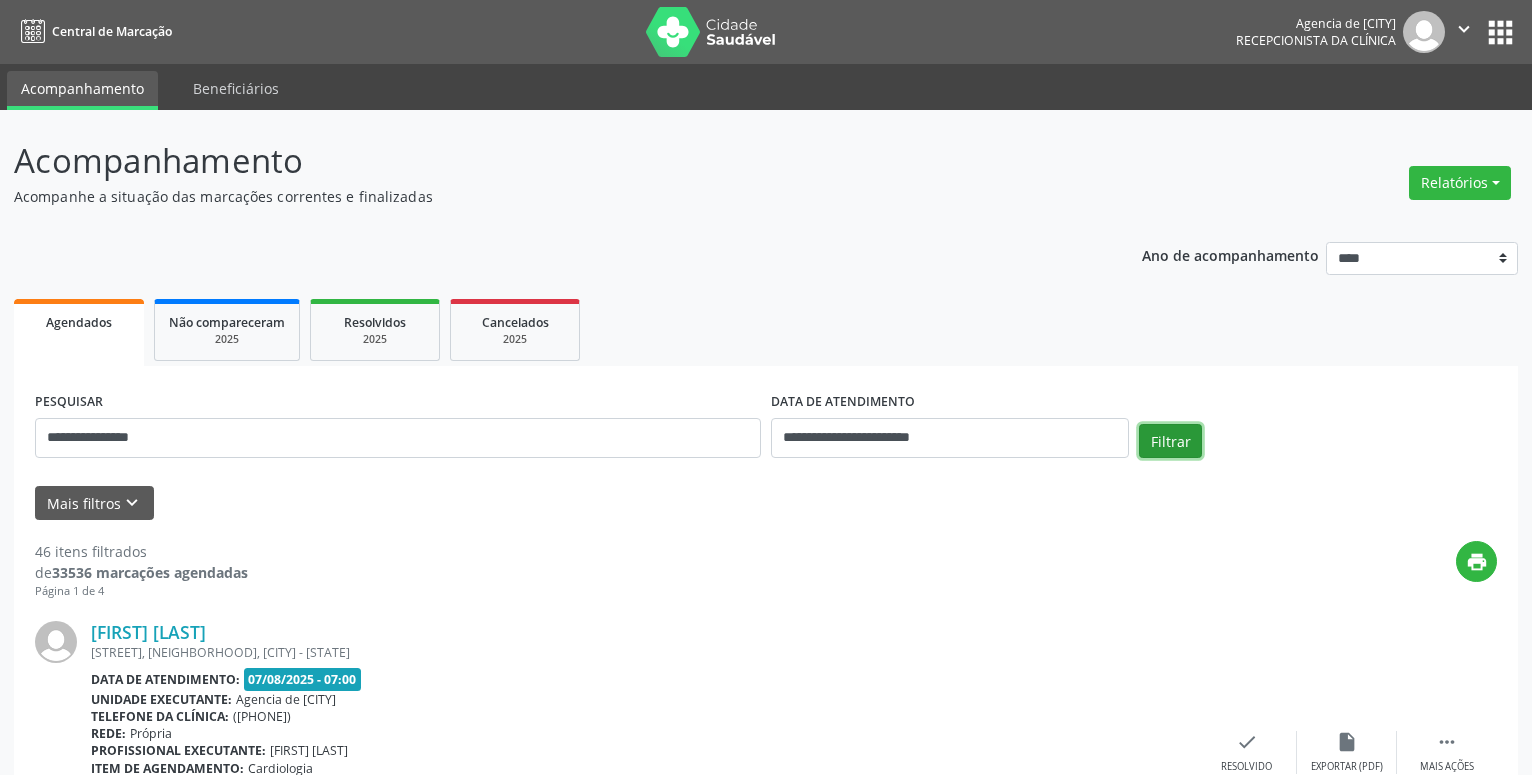 click on "Filtrar" at bounding box center (1170, 441) 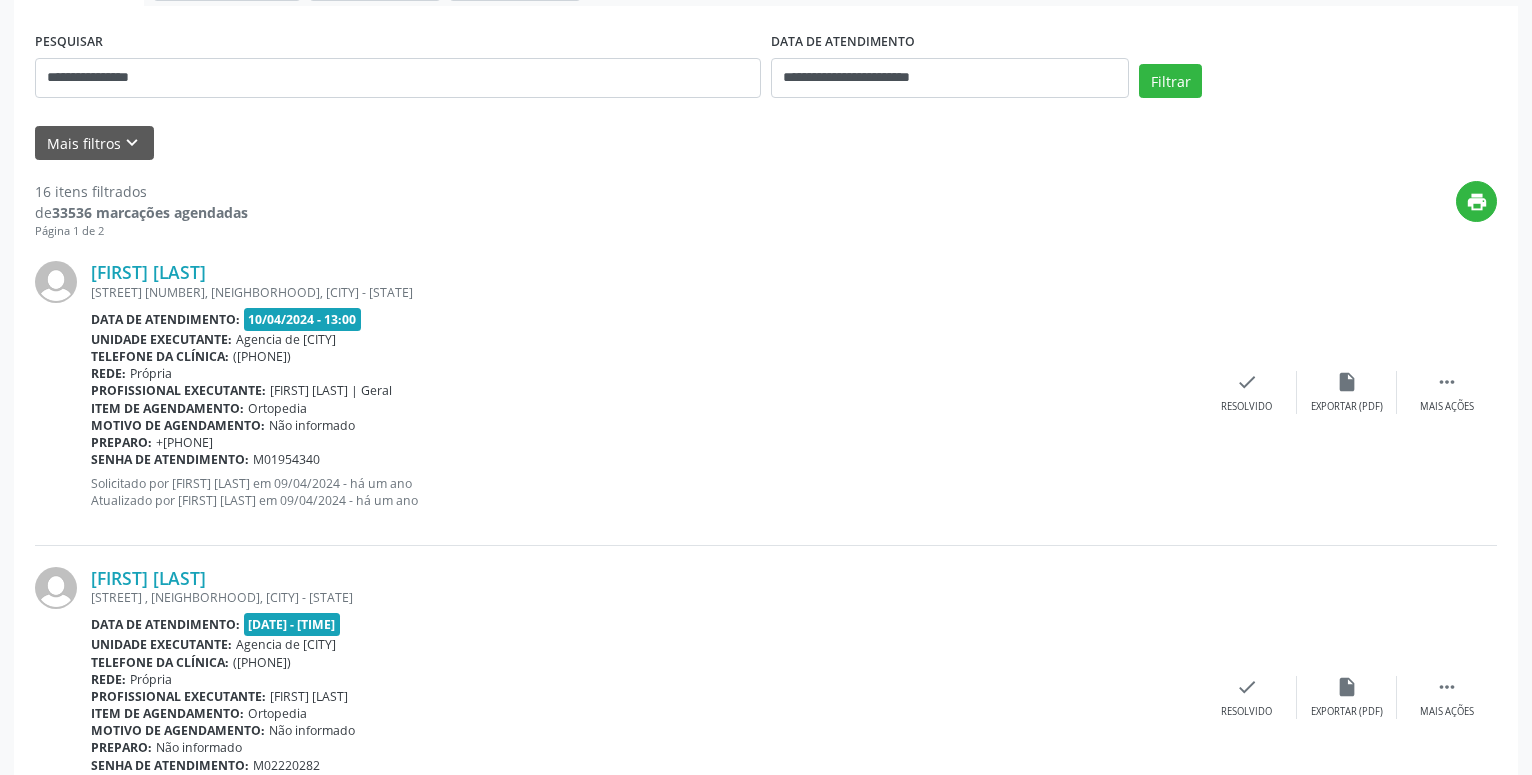 scroll, scrollTop: 408, scrollLeft: 0, axis: vertical 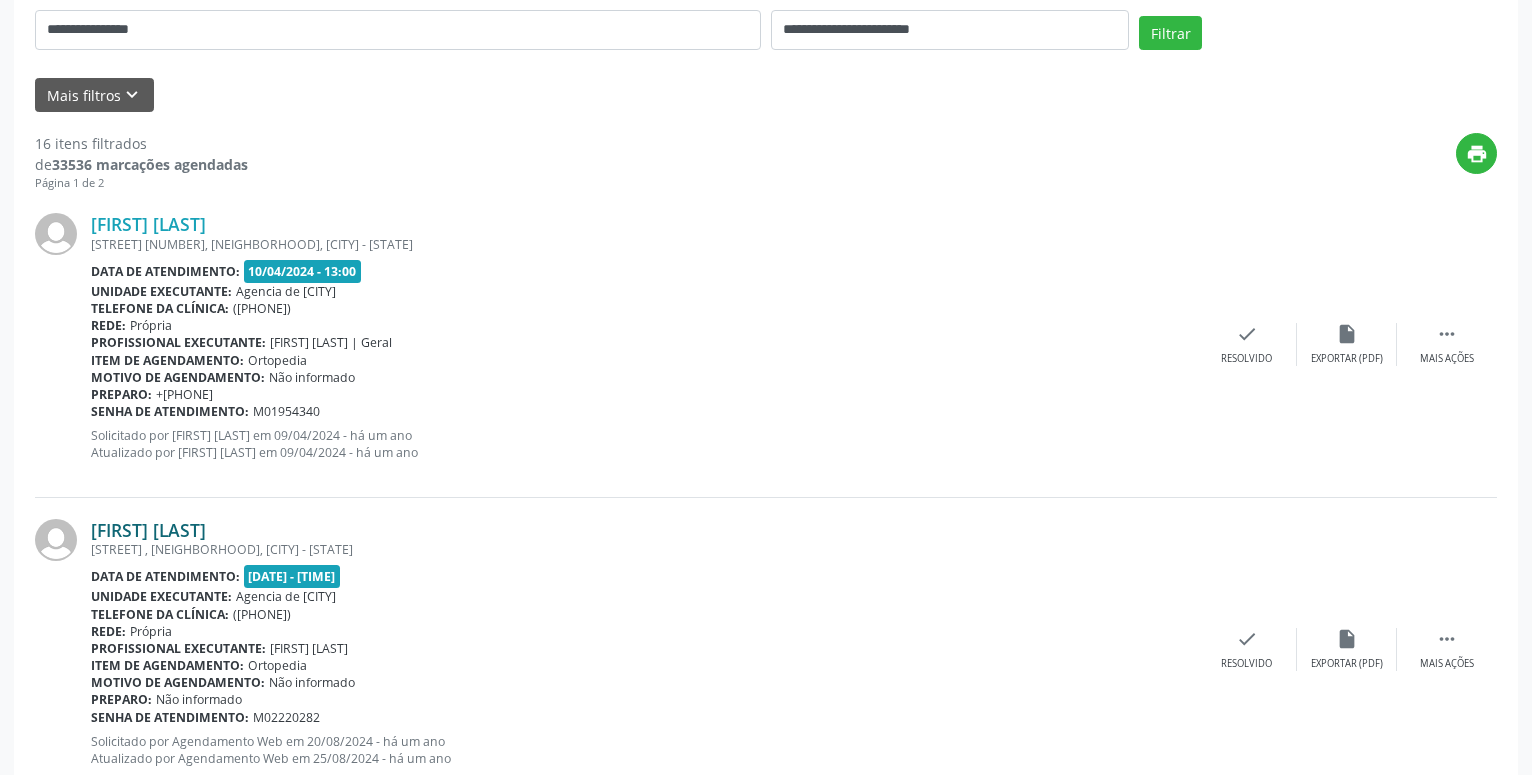 click on "[FIRST] [LAST]" at bounding box center (148, 530) 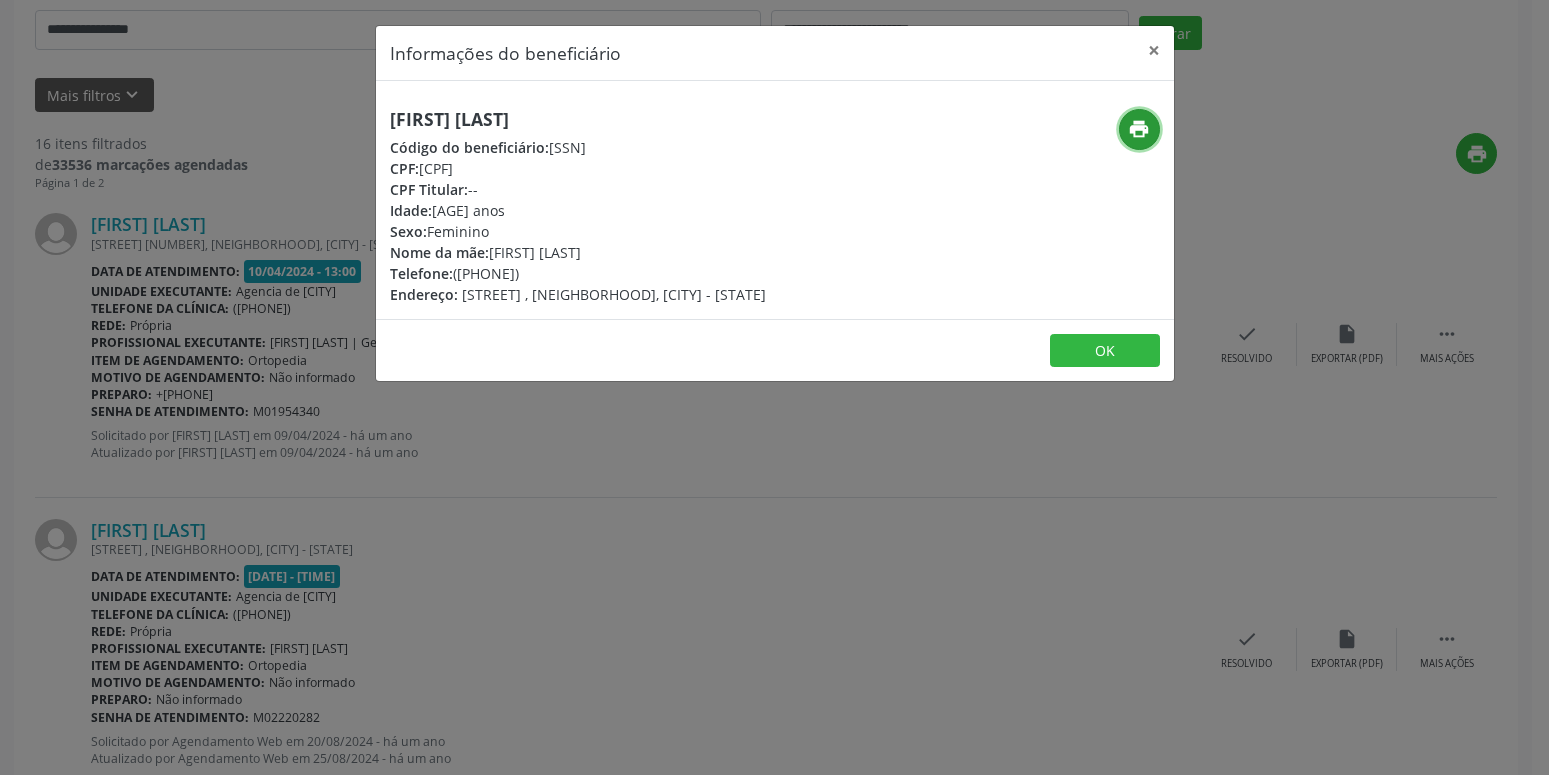 click on "print" at bounding box center [1139, 129] 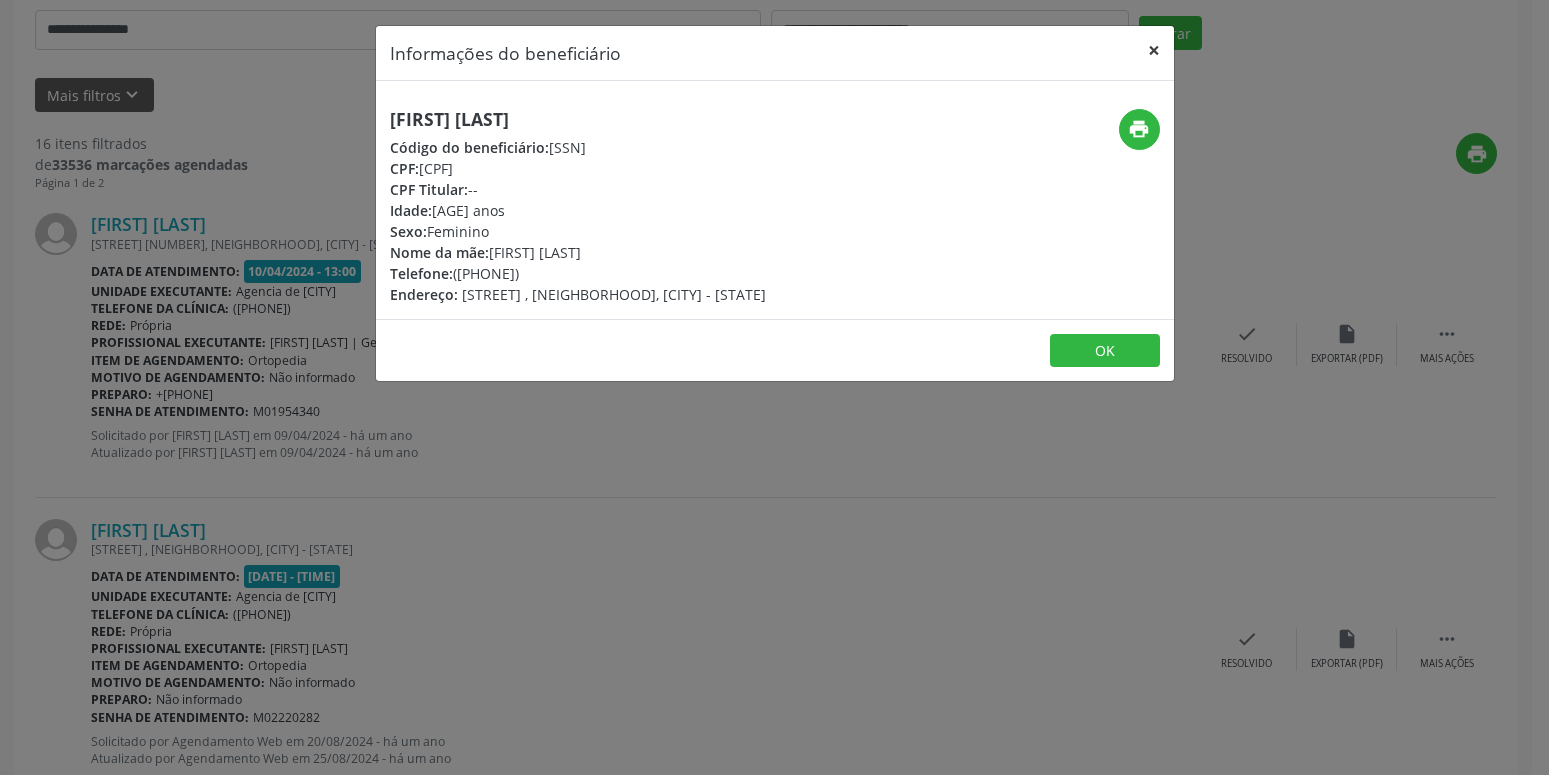 click on "×" at bounding box center [1154, 50] 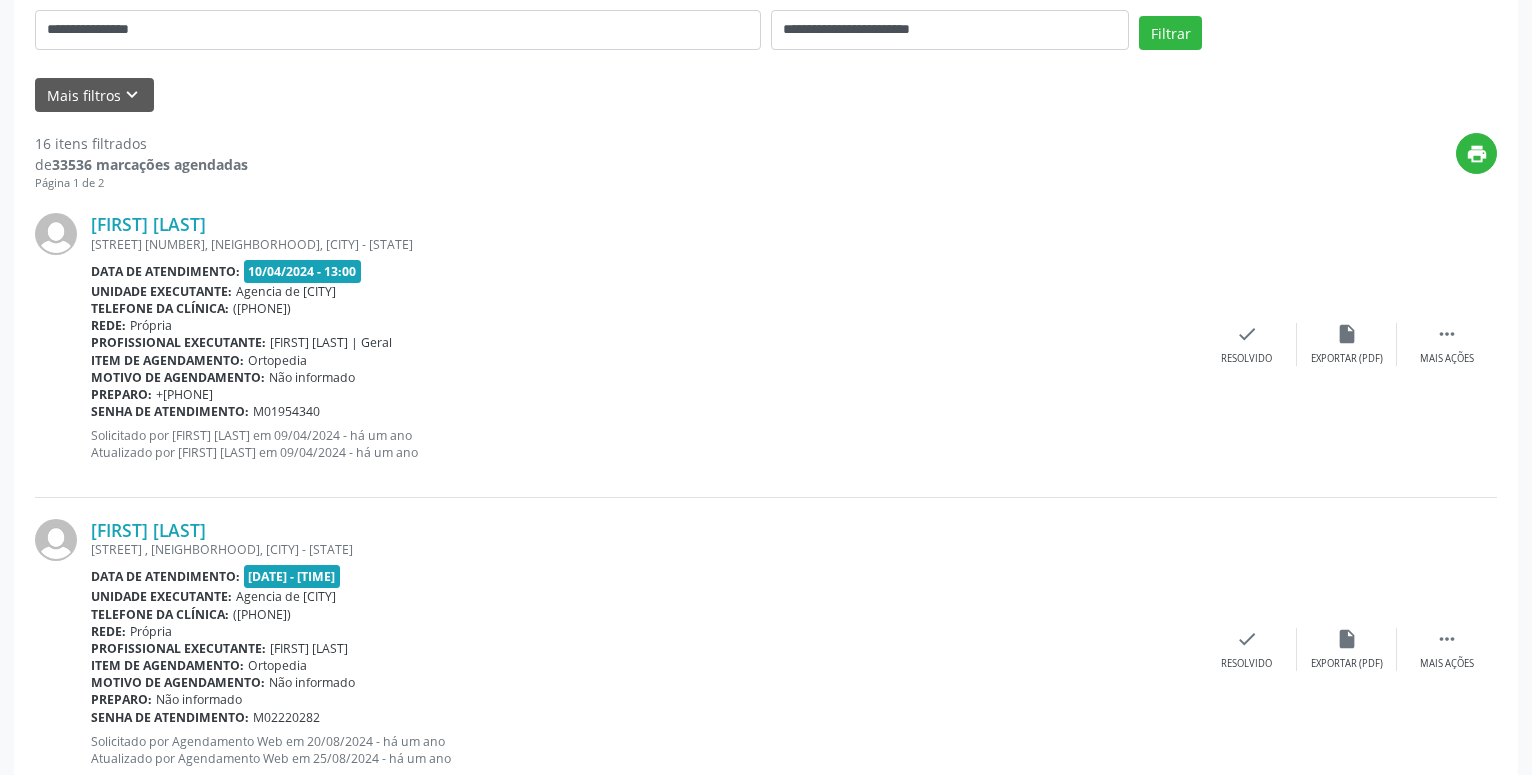 scroll, scrollTop: 102, scrollLeft: 0, axis: vertical 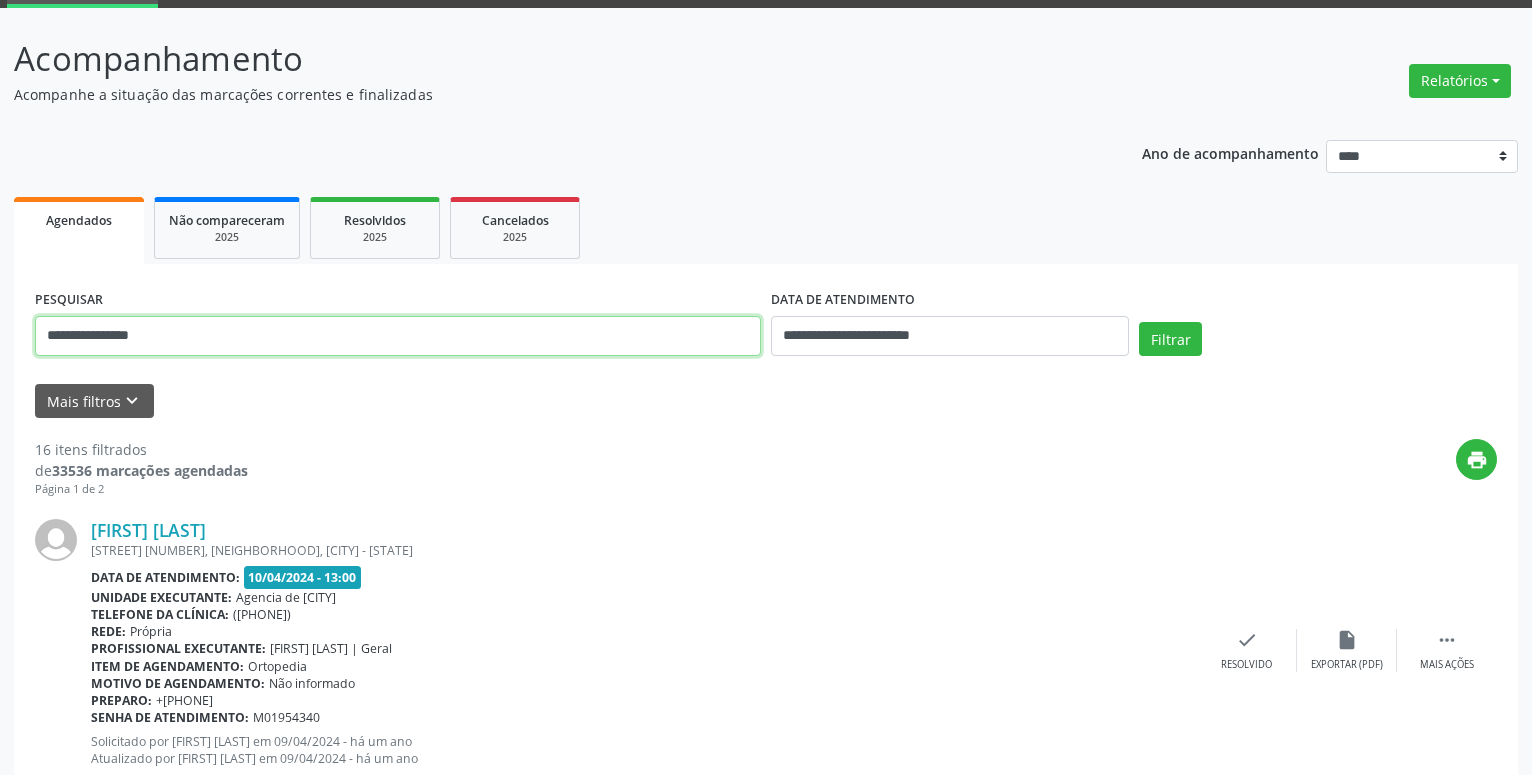 click on "**********" at bounding box center (398, 336) 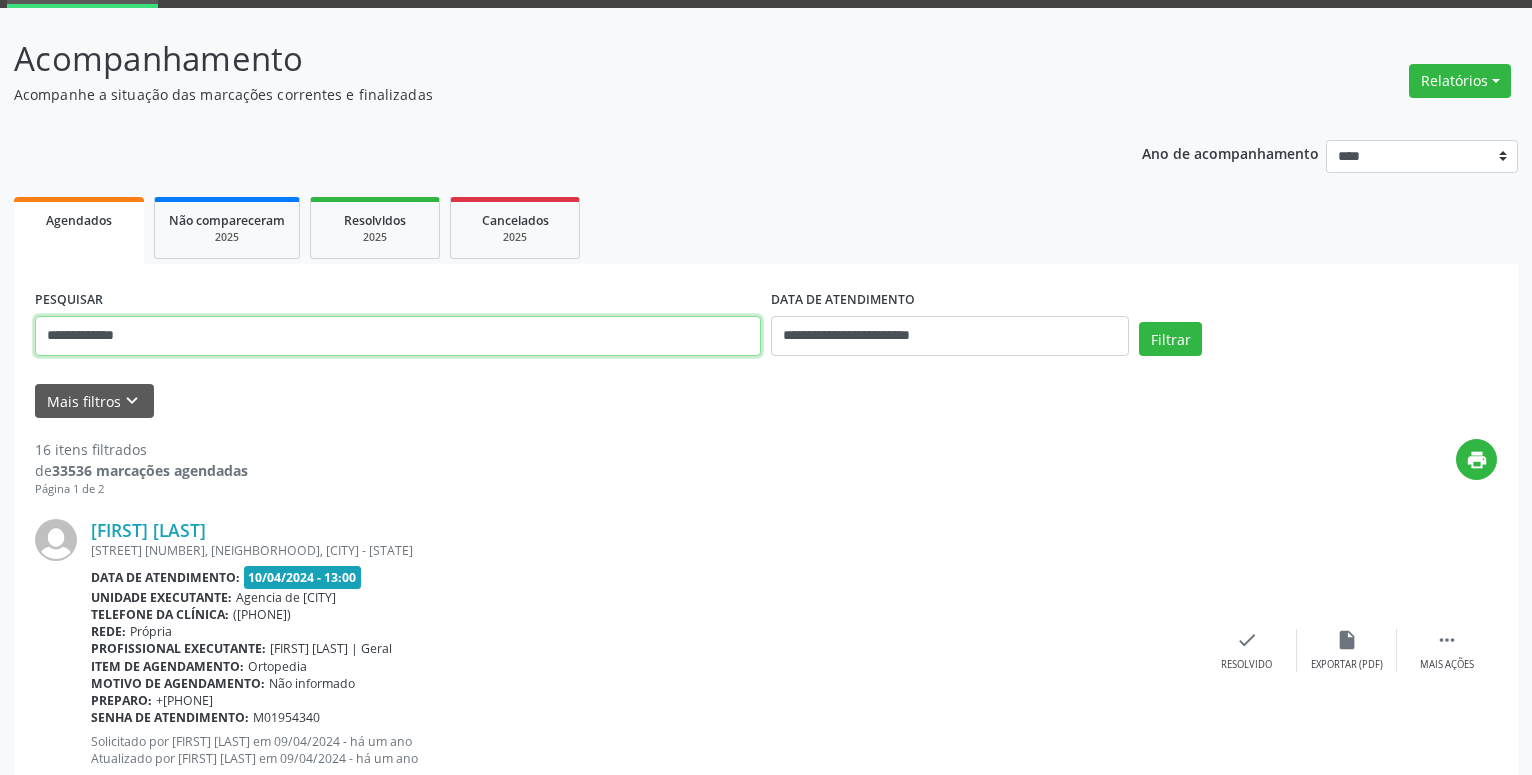 type on "**********" 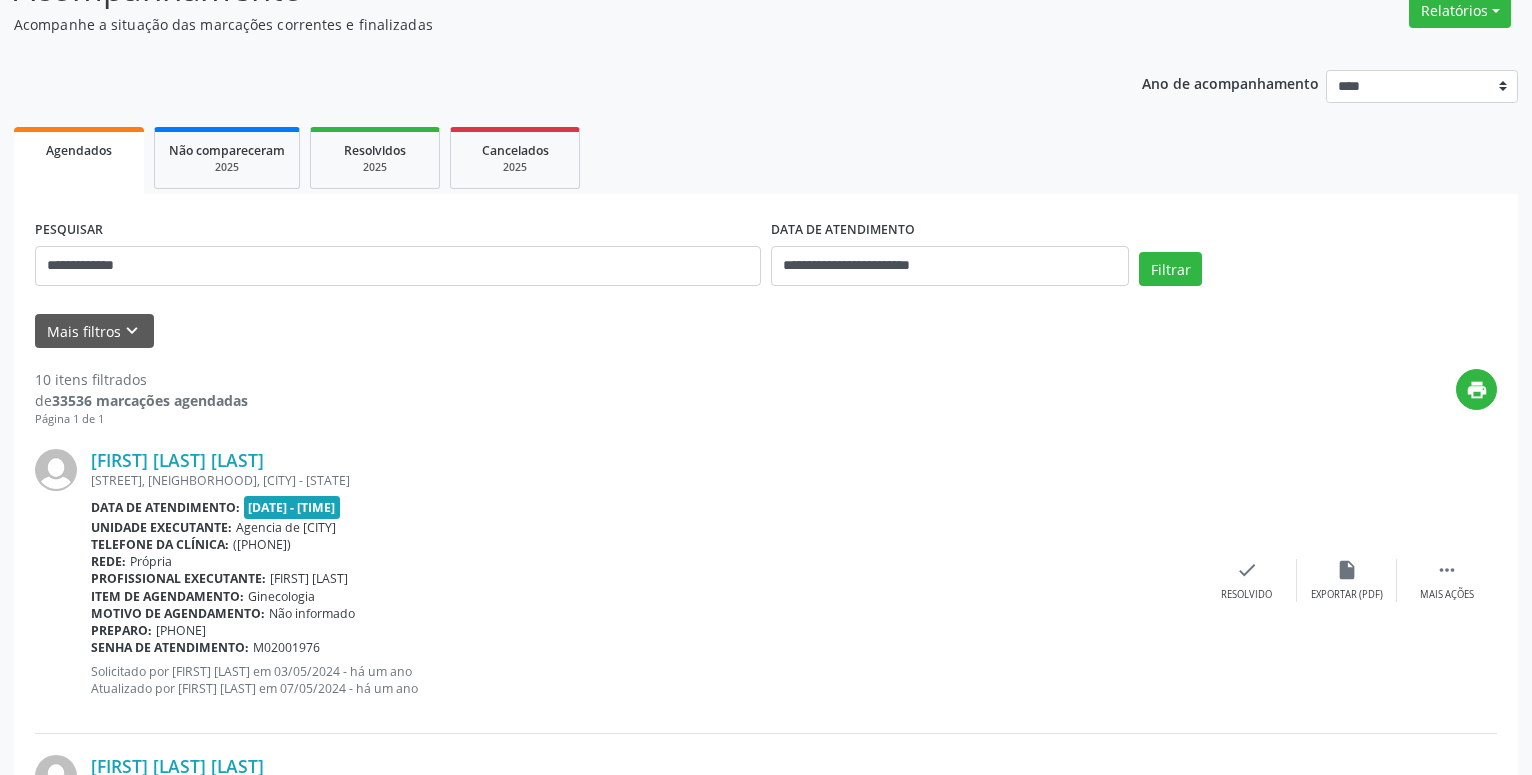 scroll, scrollTop: 204, scrollLeft: 0, axis: vertical 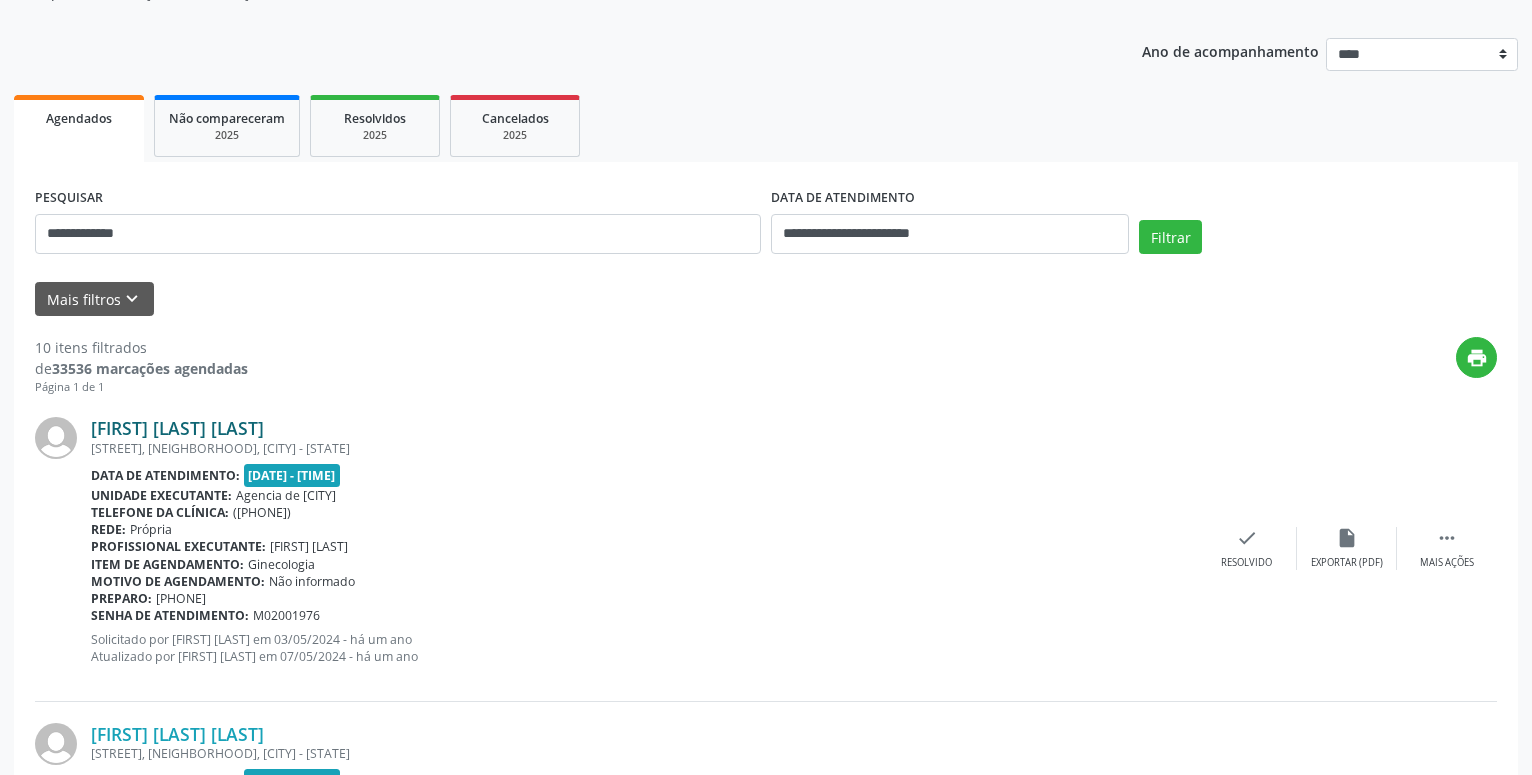 click on "[FIRST] [LAST] [LAST]" at bounding box center [177, 428] 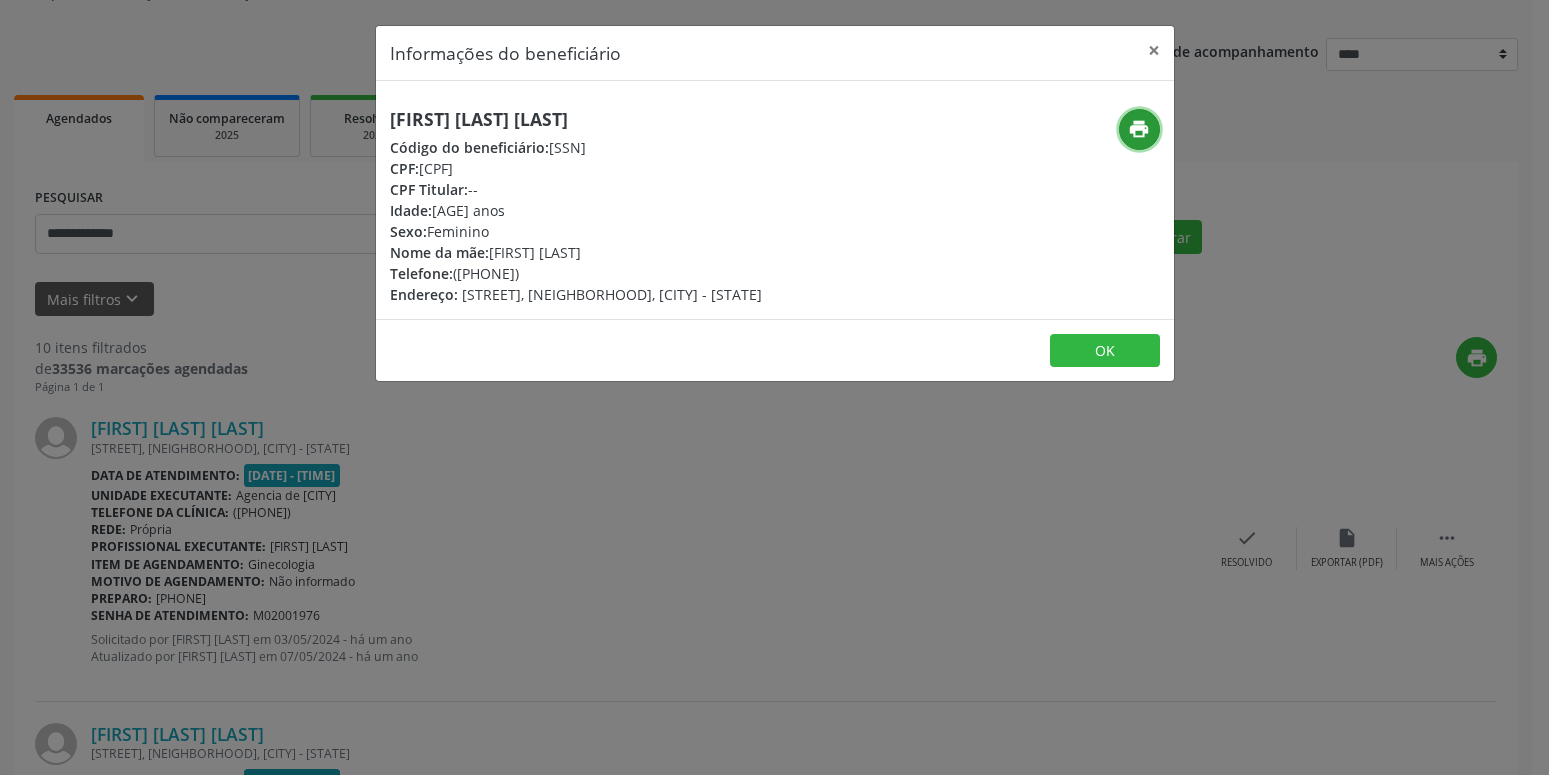 click on "print" at bounding box center [1139, 129] 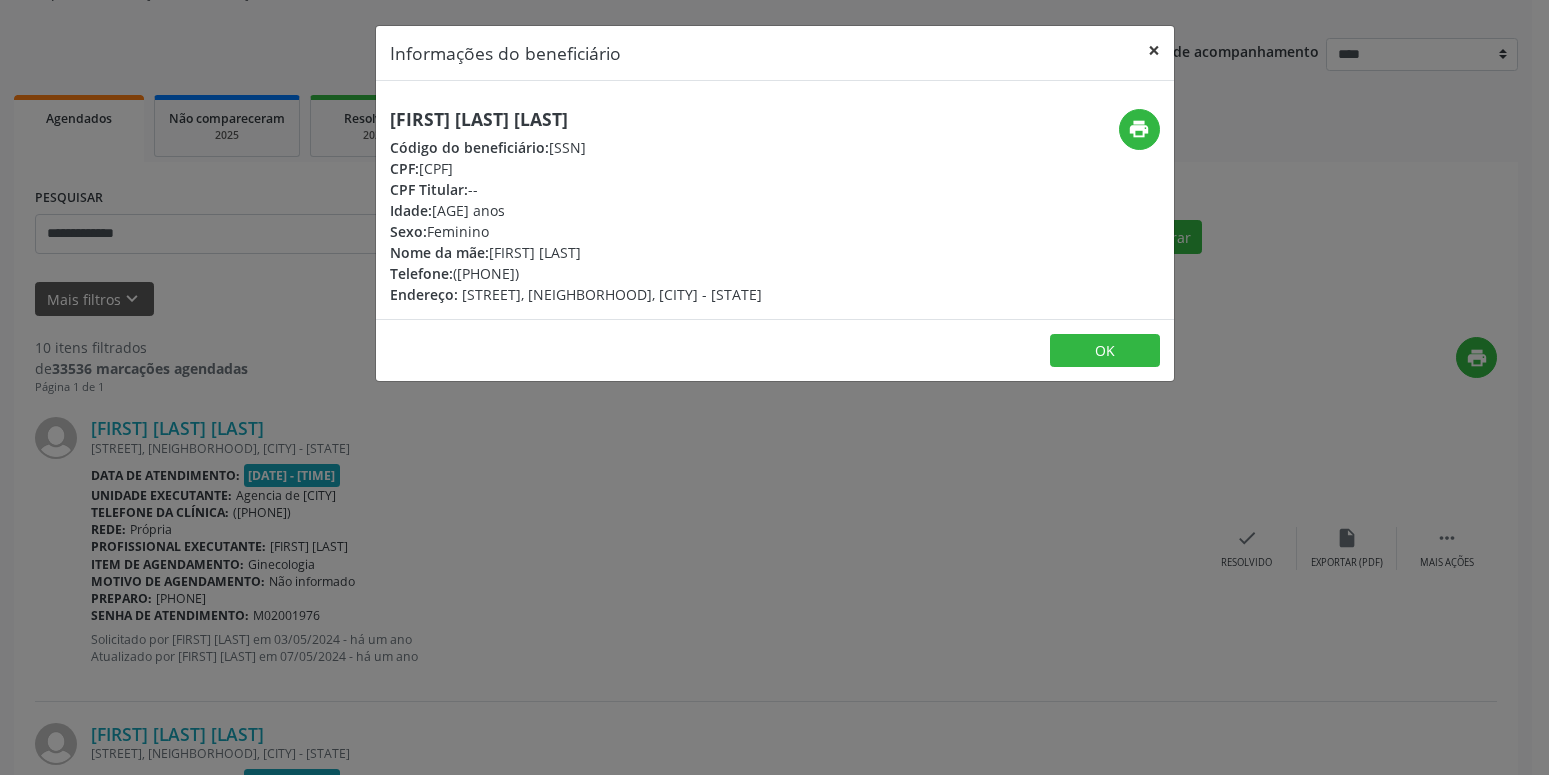 click on "×" at bounding box center [1154, 50] 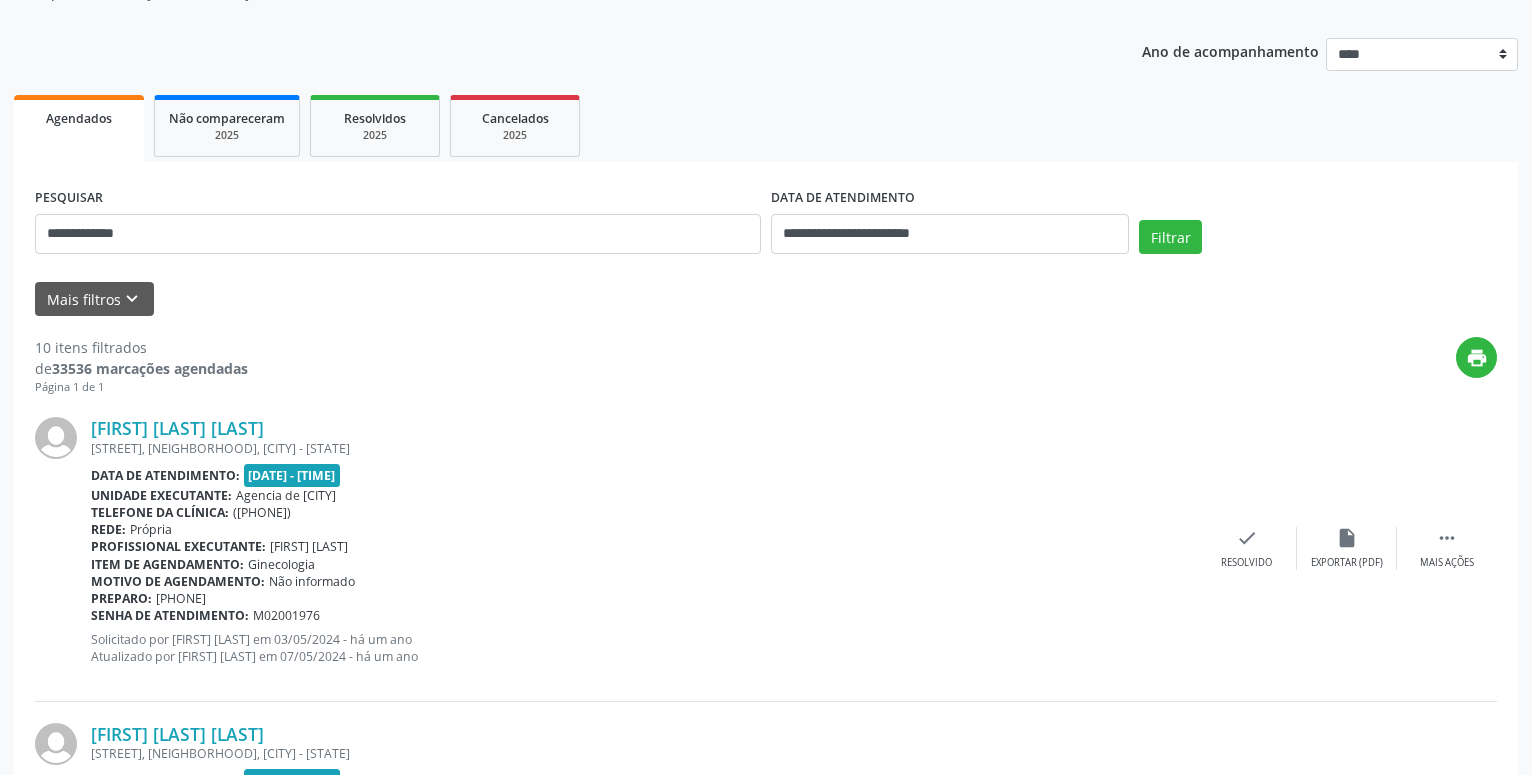 click on "**********" at bounding box center (766, 1747) 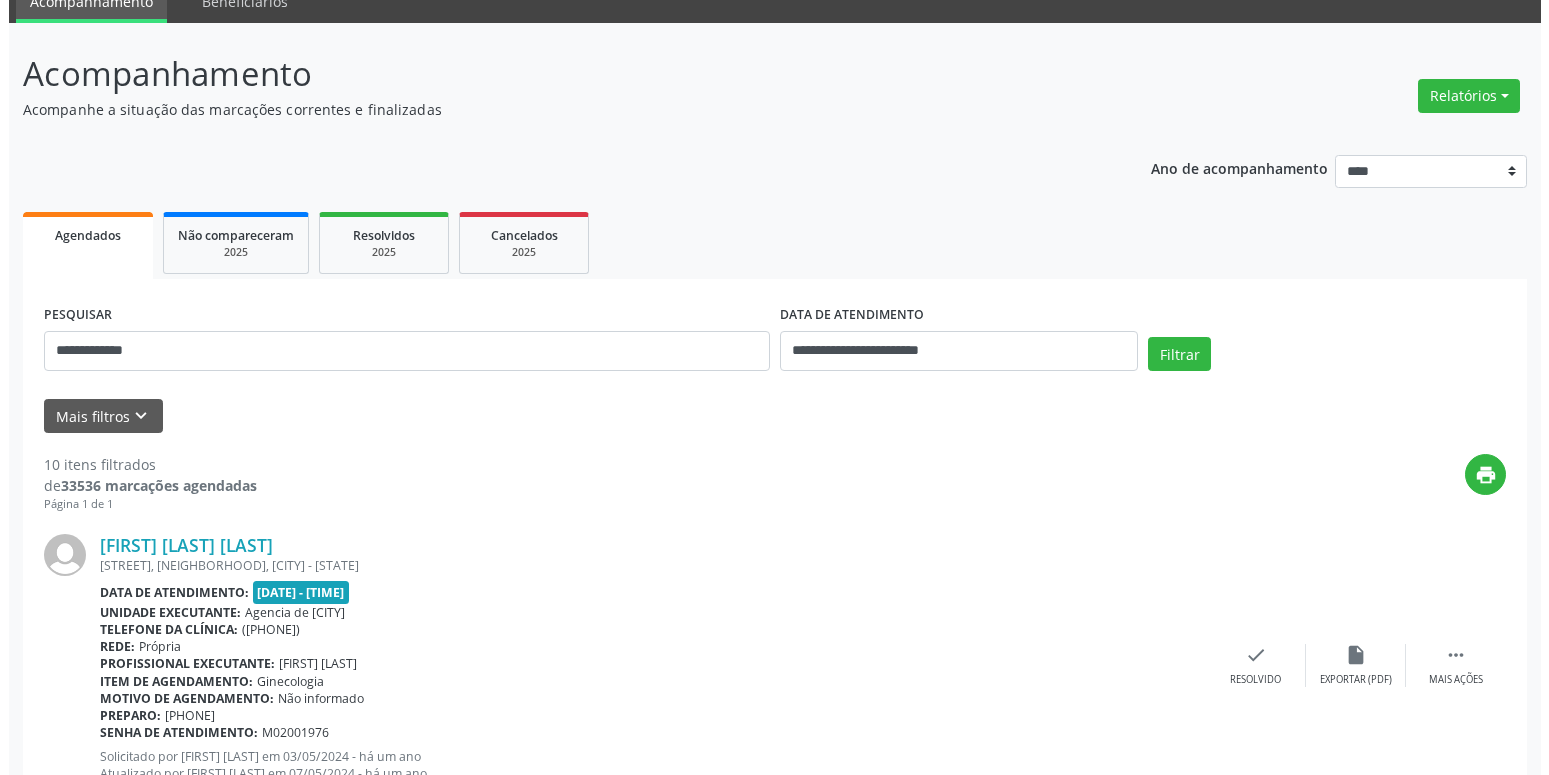 scroll, scrollTop: 0, scrollLeft: 0, axis: both 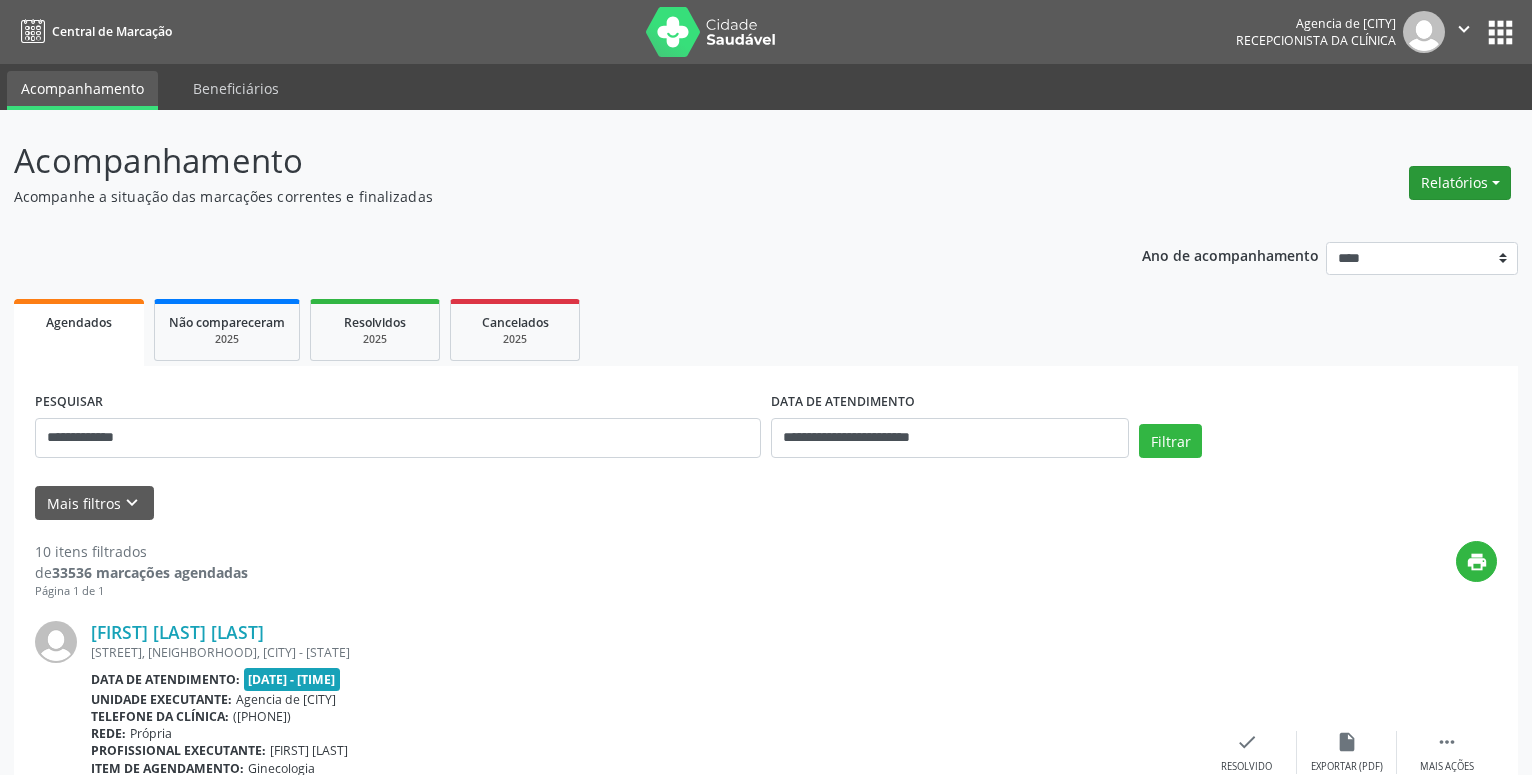 click on "Relatórios" at bounding box center (1460, 183) 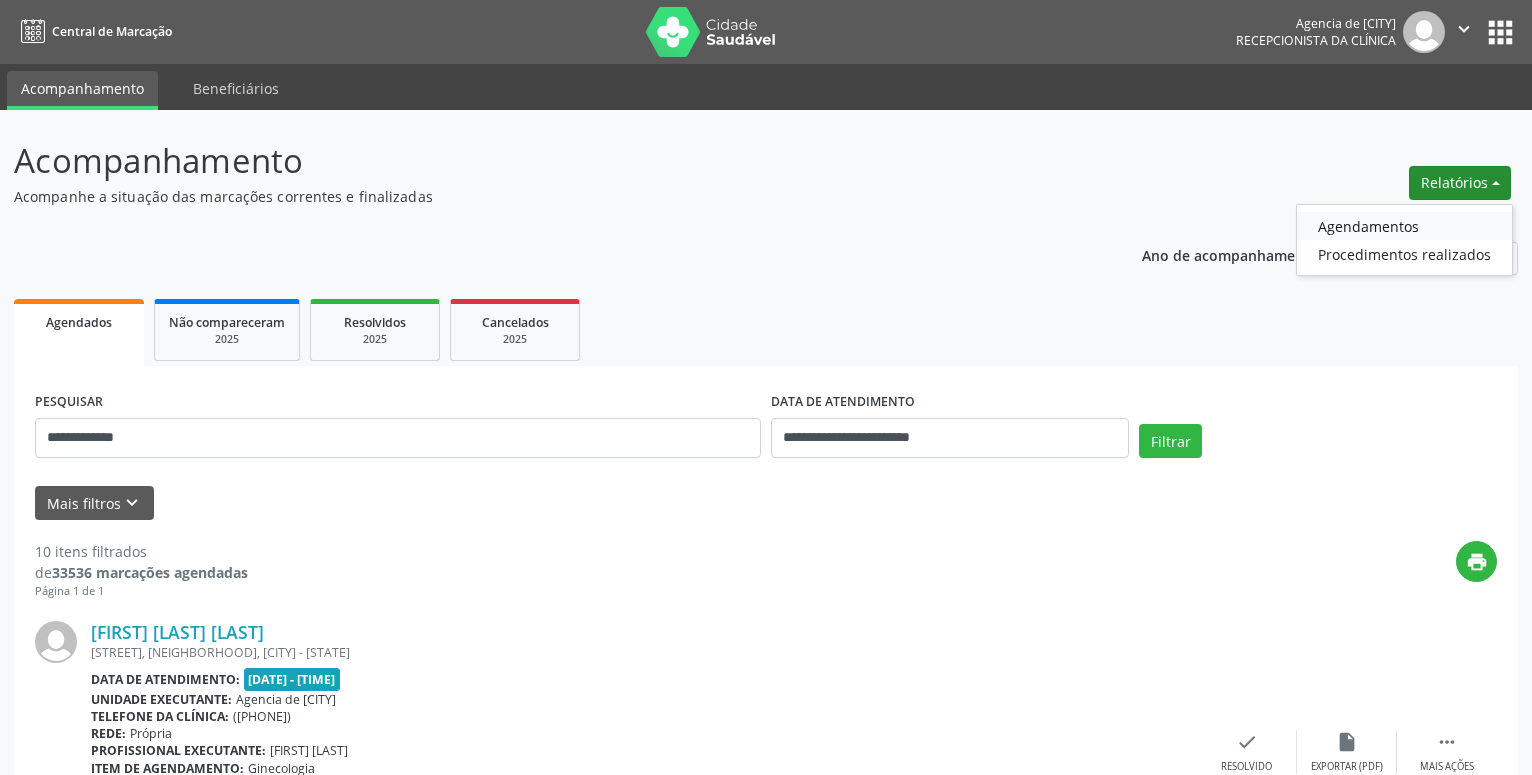 click on "Agendamentos" at bounding box center [1404, 226] 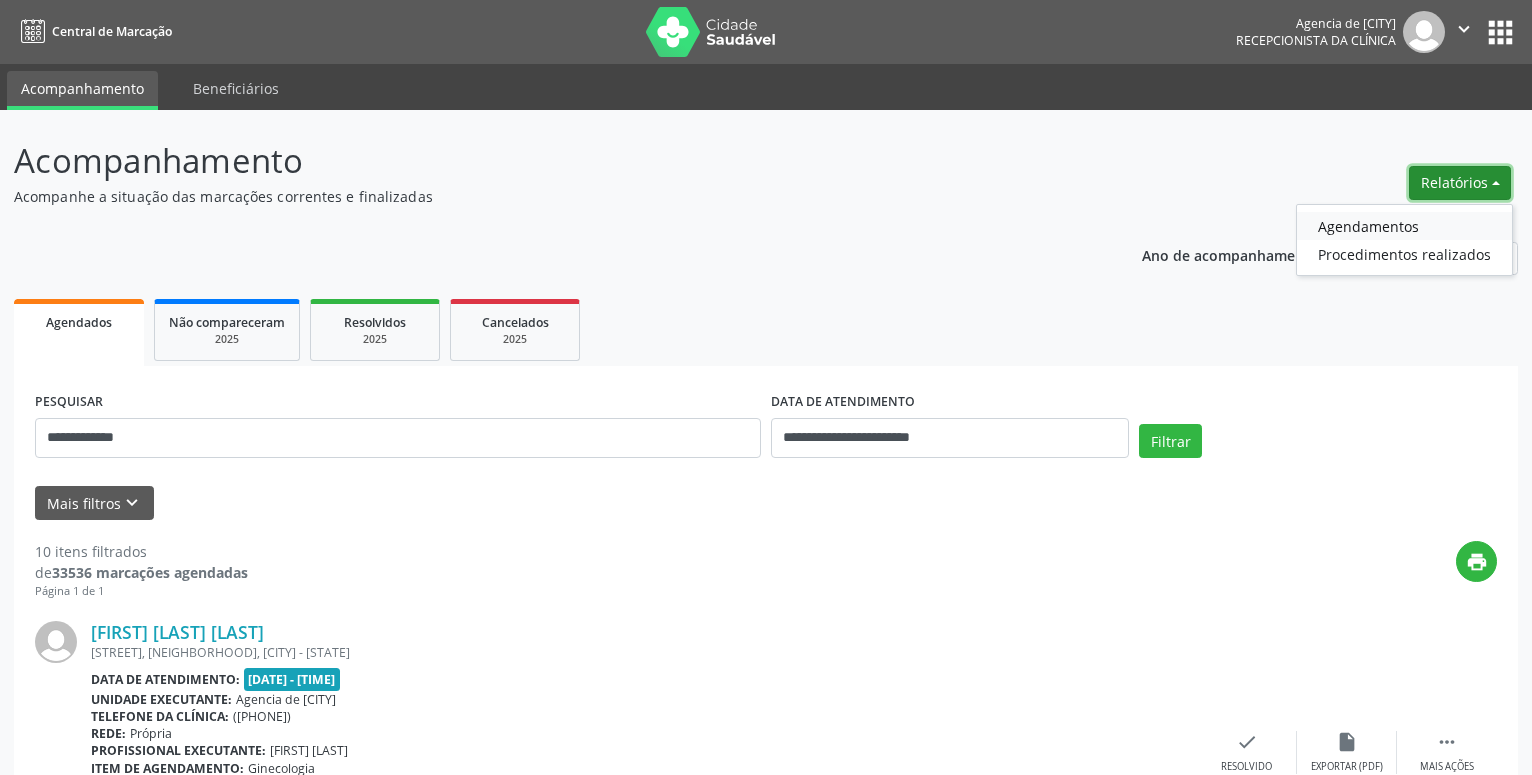 select on "*" 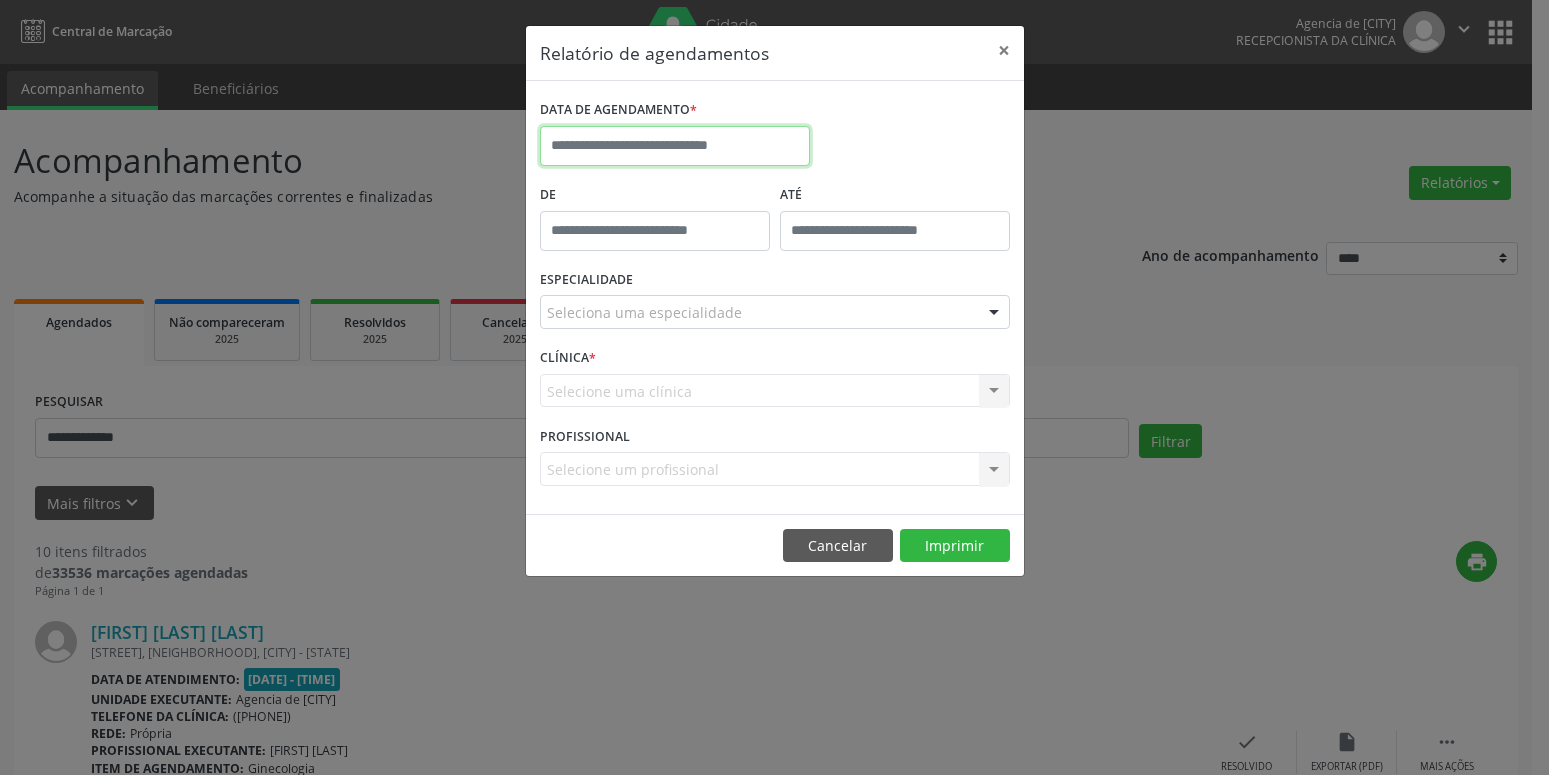 click at bounding box center (675, 146) 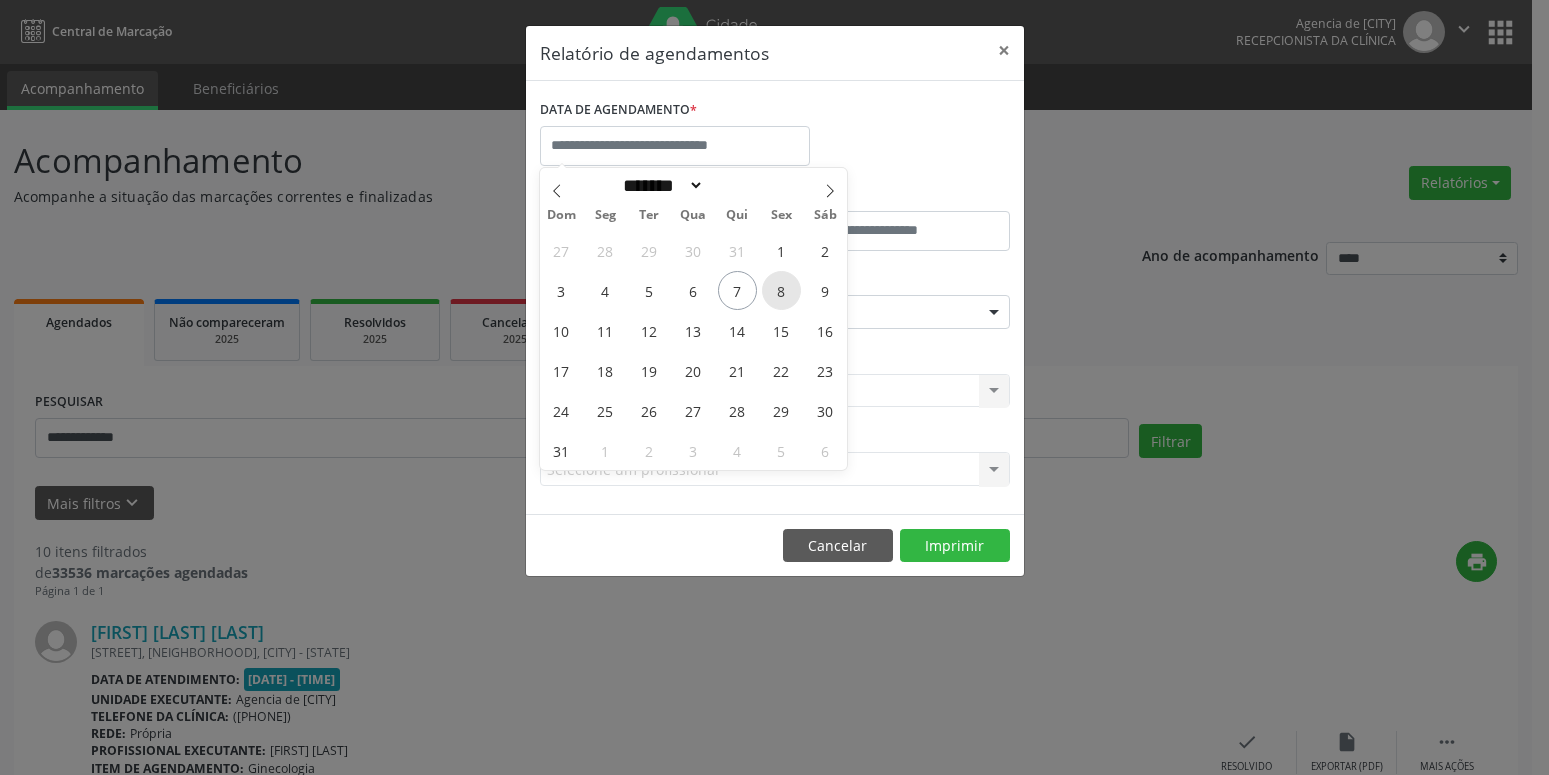 click on "8" at bounding box center (781, 290) 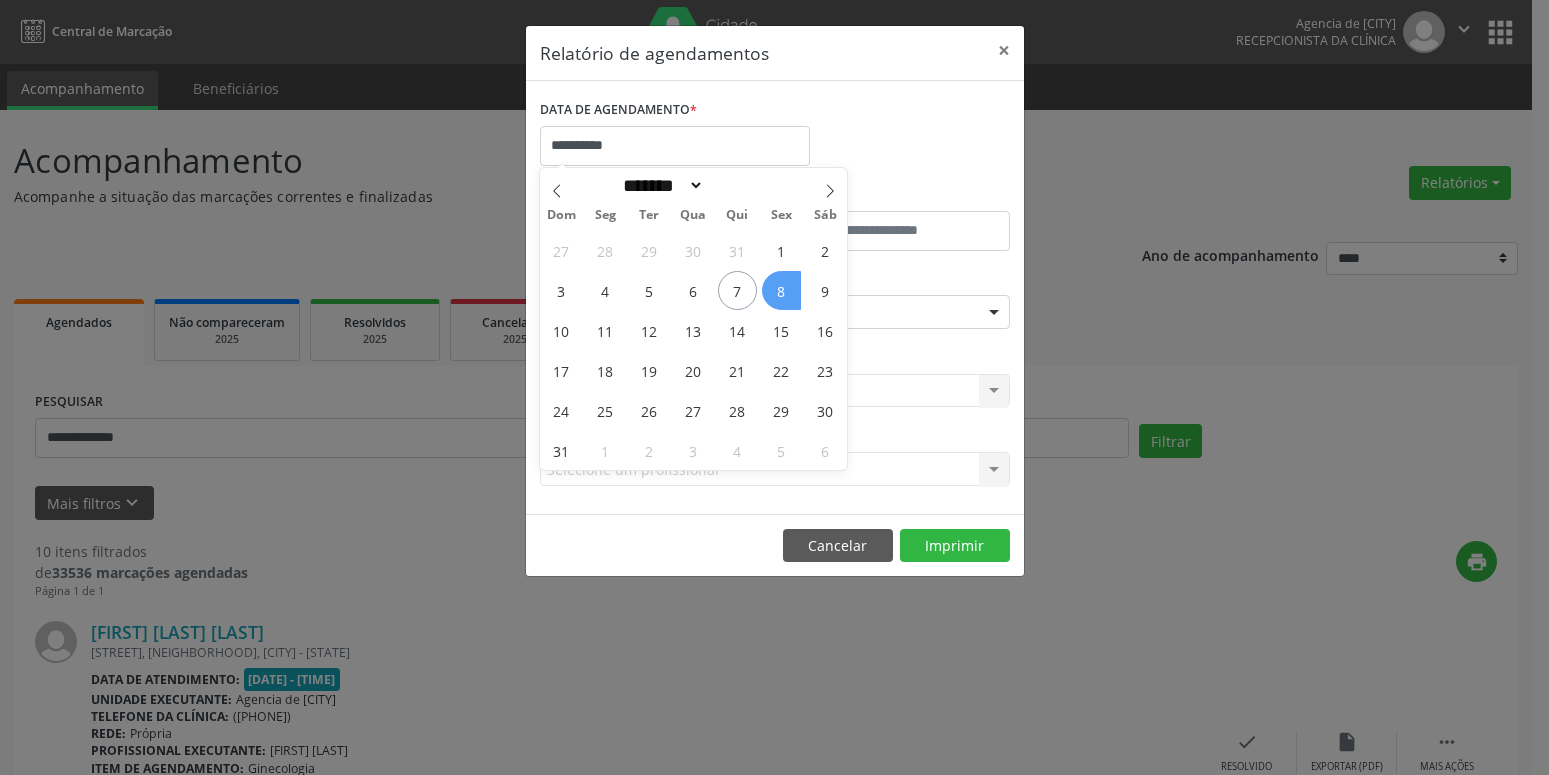 click on "8" at bounding box center [781, 290] 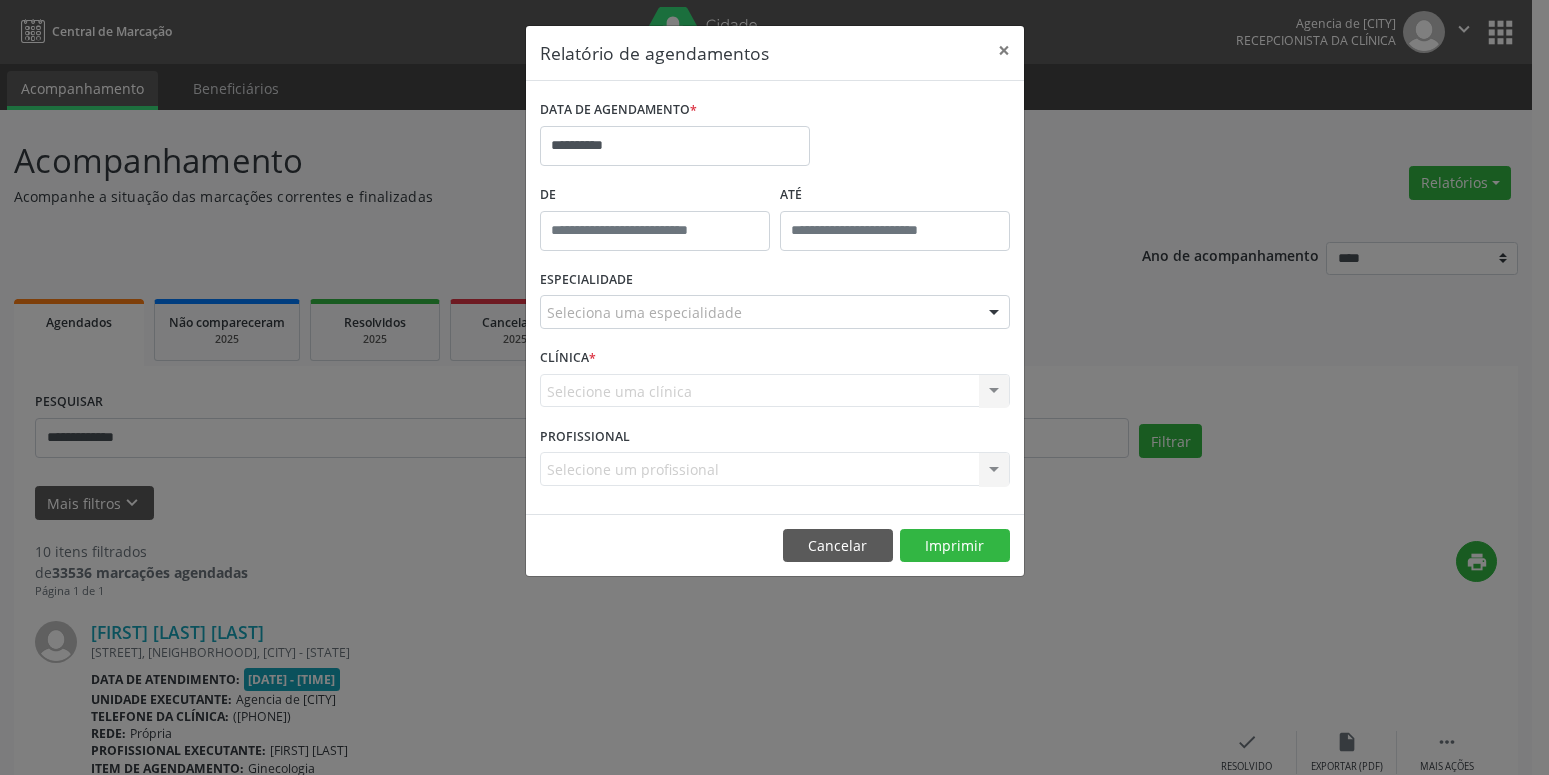 click on "Seleciona uma especialidade" at bounding box center (775, 312) 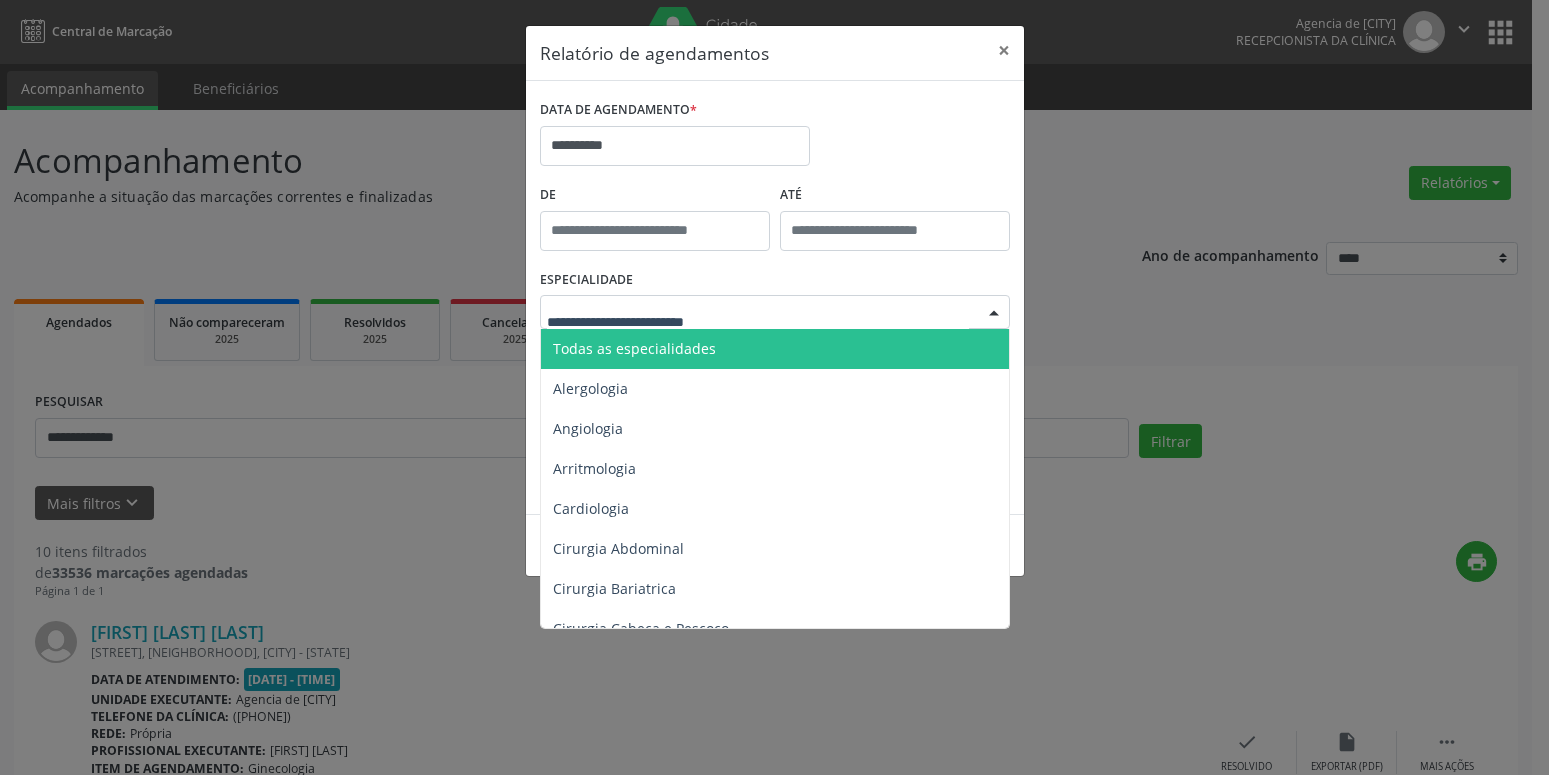 click on "Todas as especialidades" at bounding box center [776, 349] 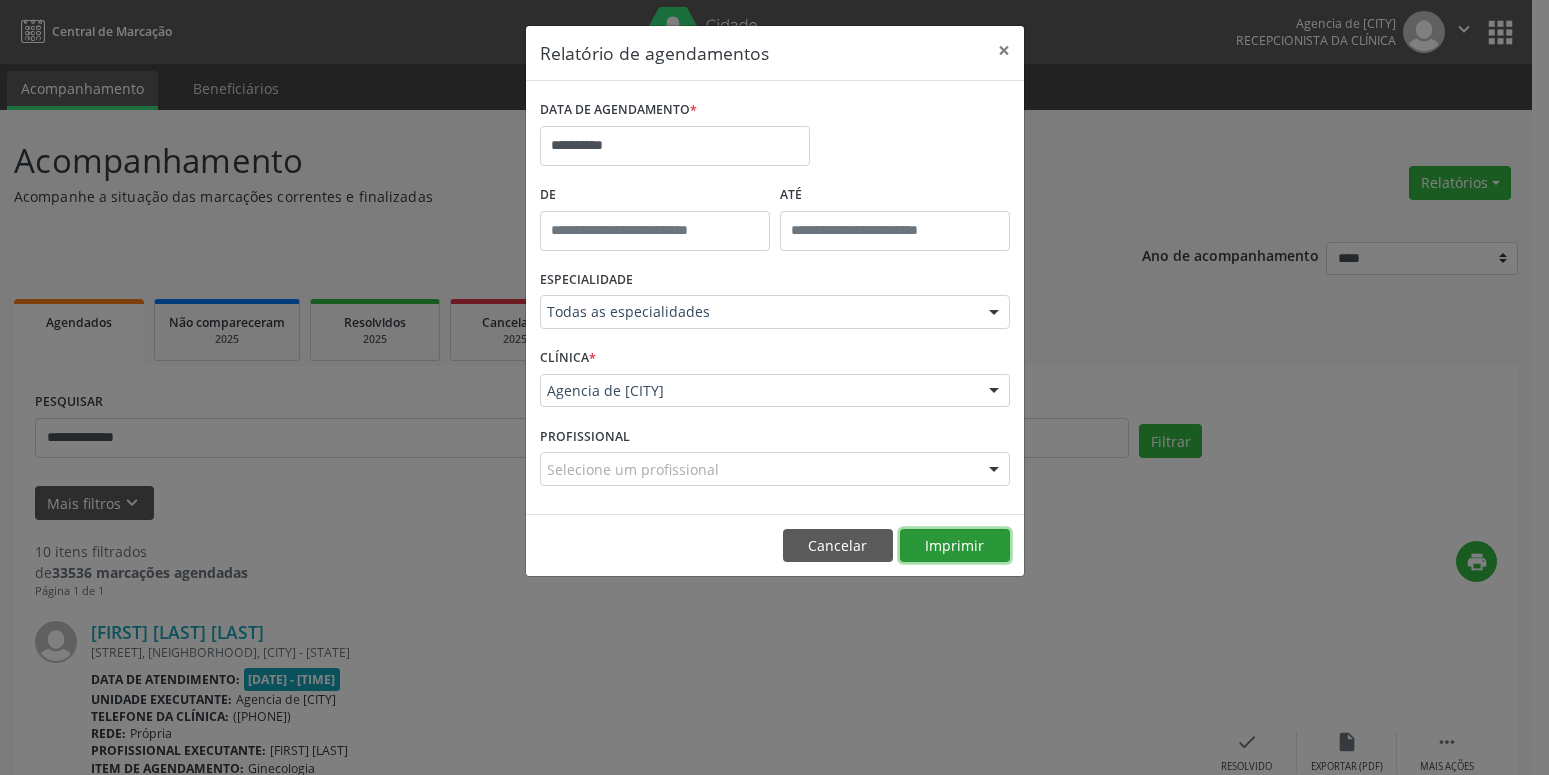 click on "Imprimir" at bounding box center (955, 546) 